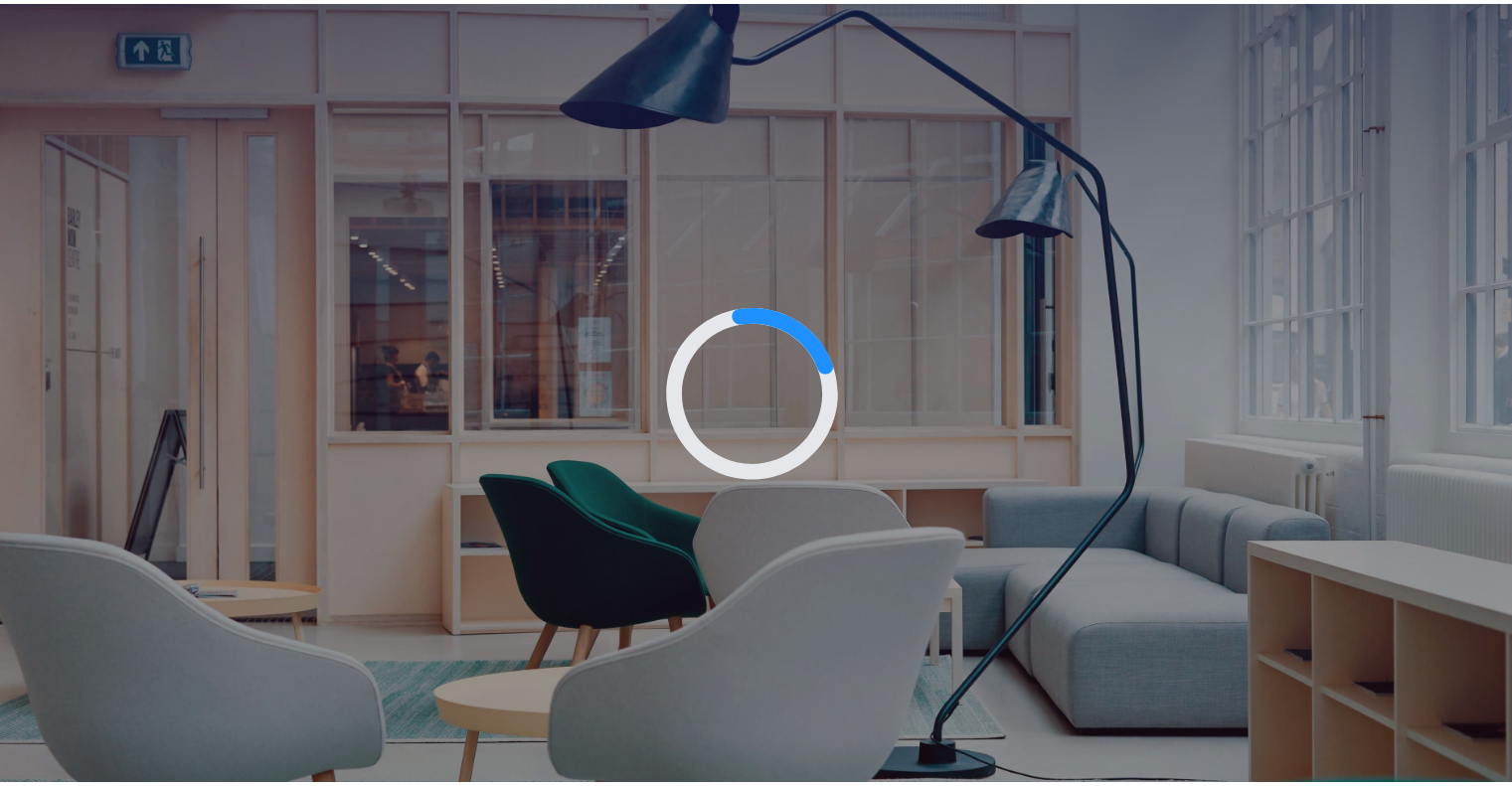 scroll, scrollTop: 0, scrollLeft: 0, axis: both 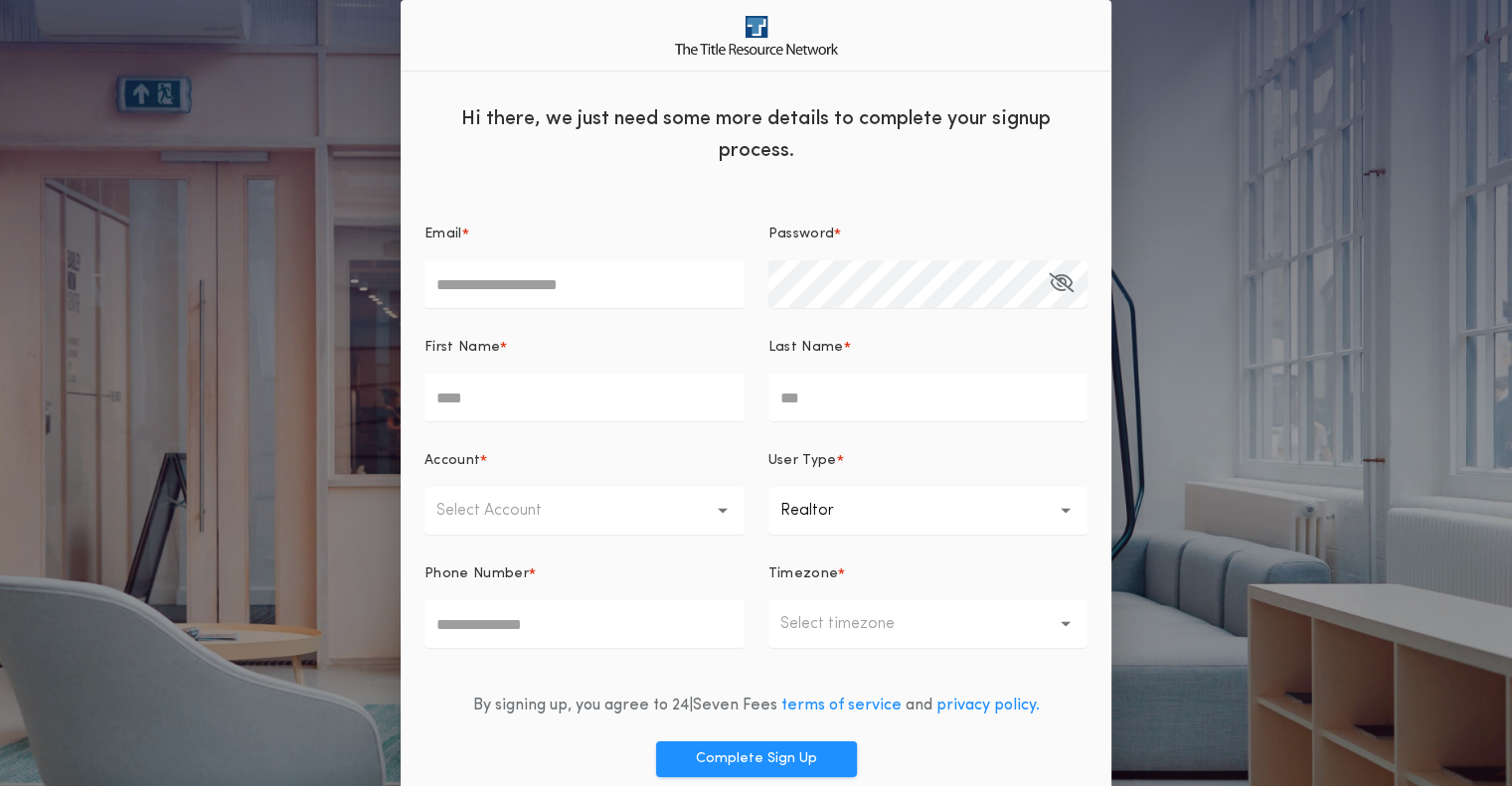 type on "**********" 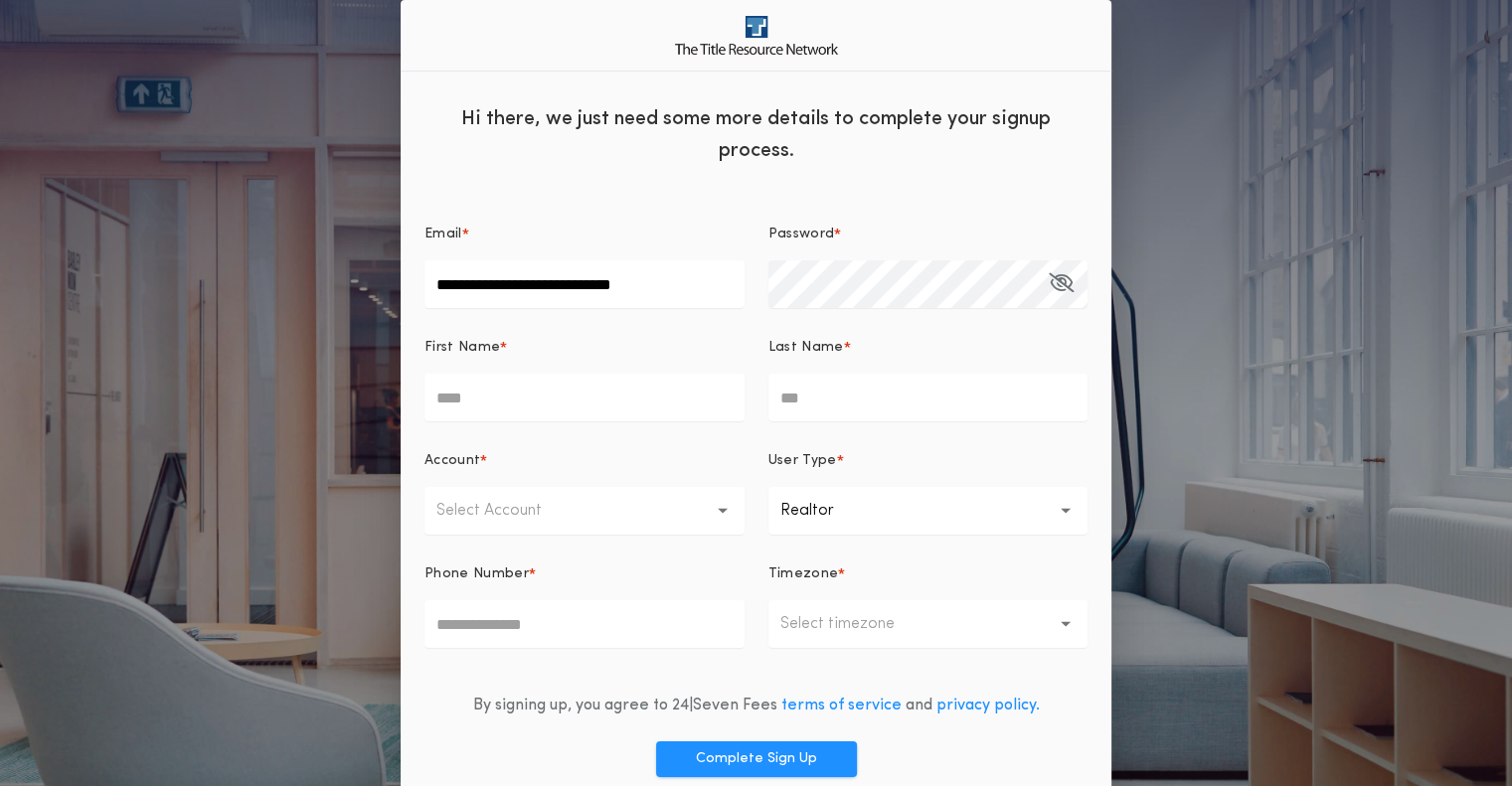 click on "First Name *" at bounding box center (585, 397) 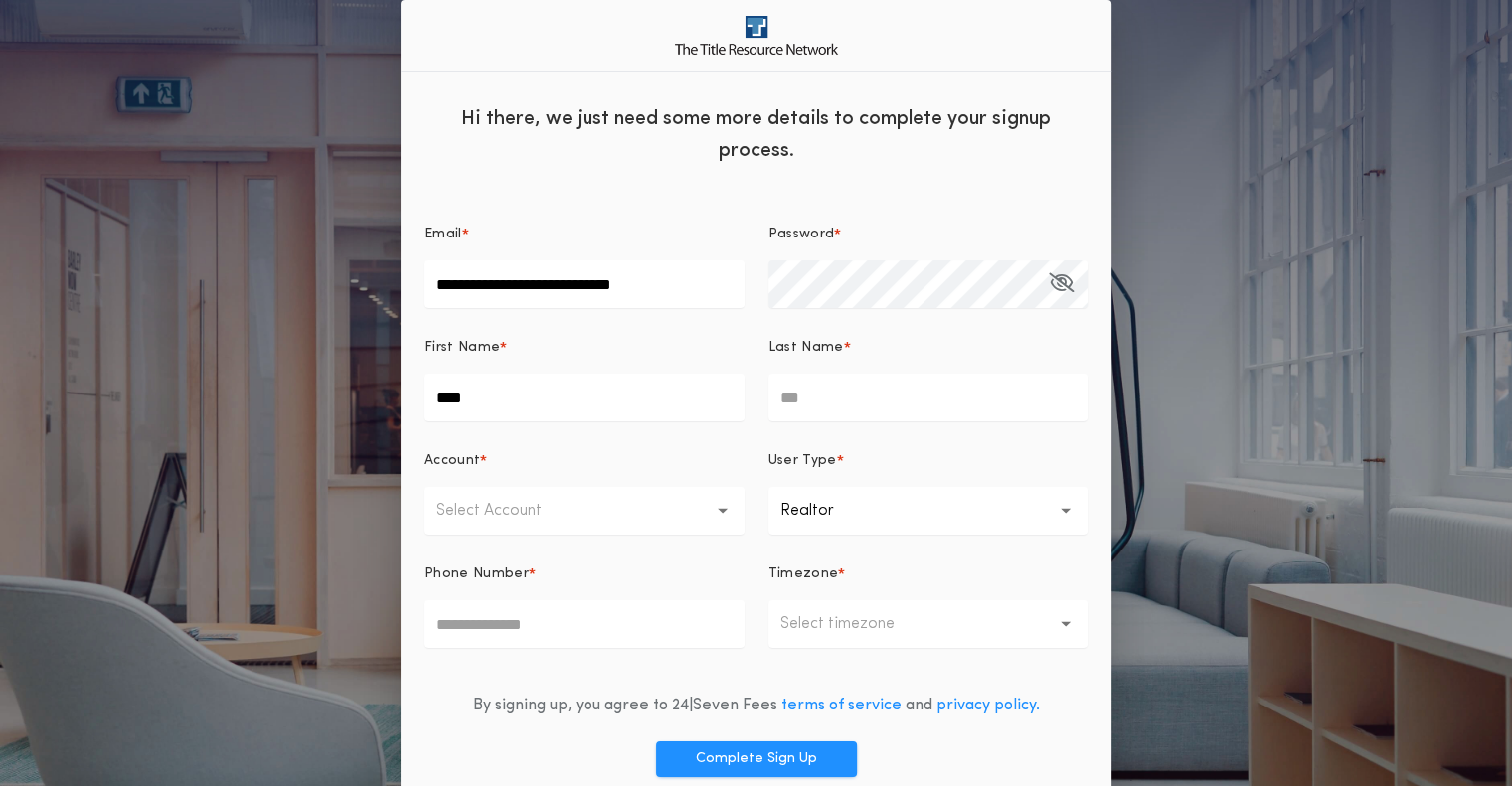 type on "*******" 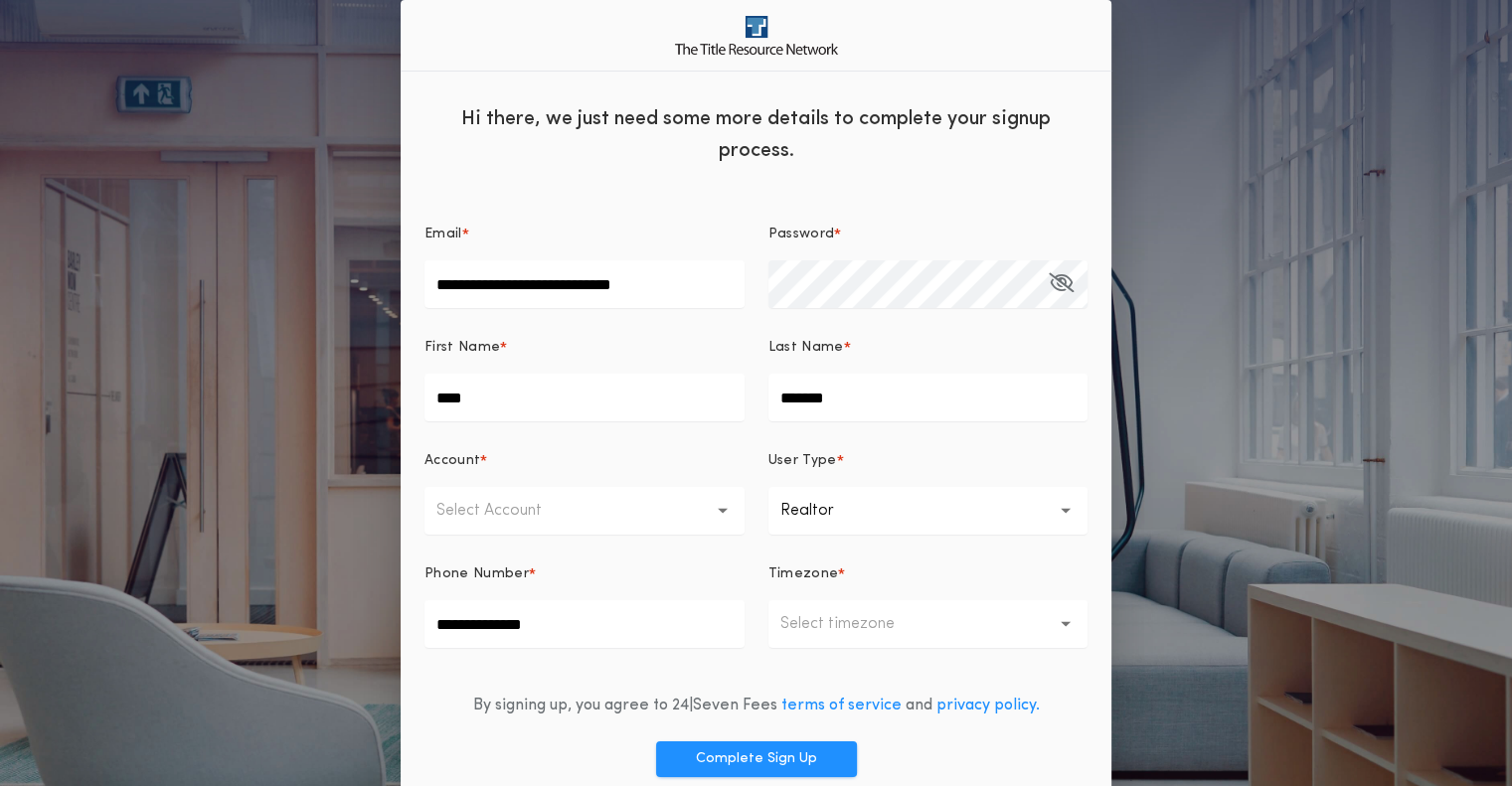 click on "Select Account" at bounding box center [585, 511] 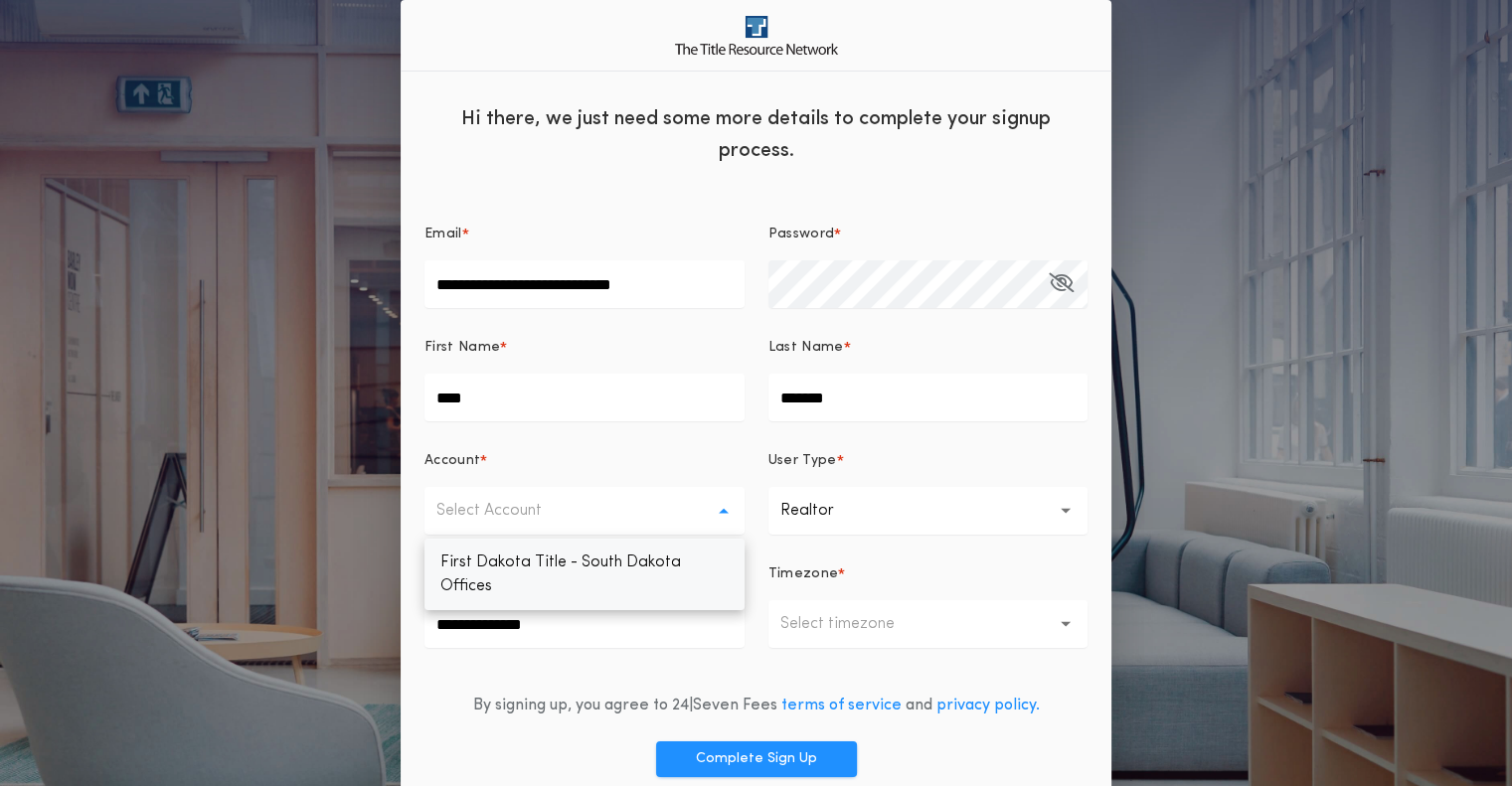 click on "First Dakota Title - South Dakota Offices" at bounding box center (585, 574) 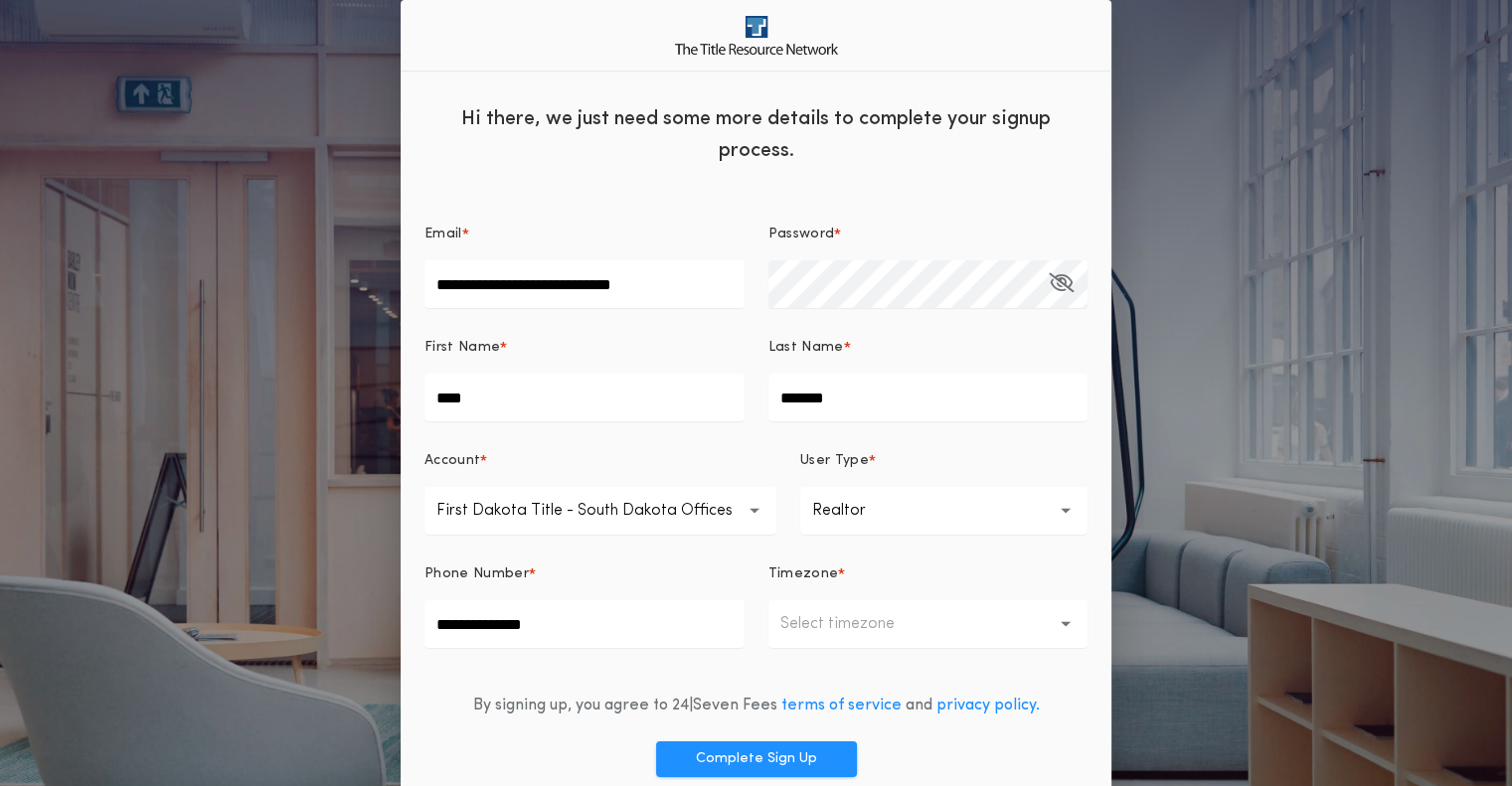 click on "Realtor" at bounding box center (855, 511) 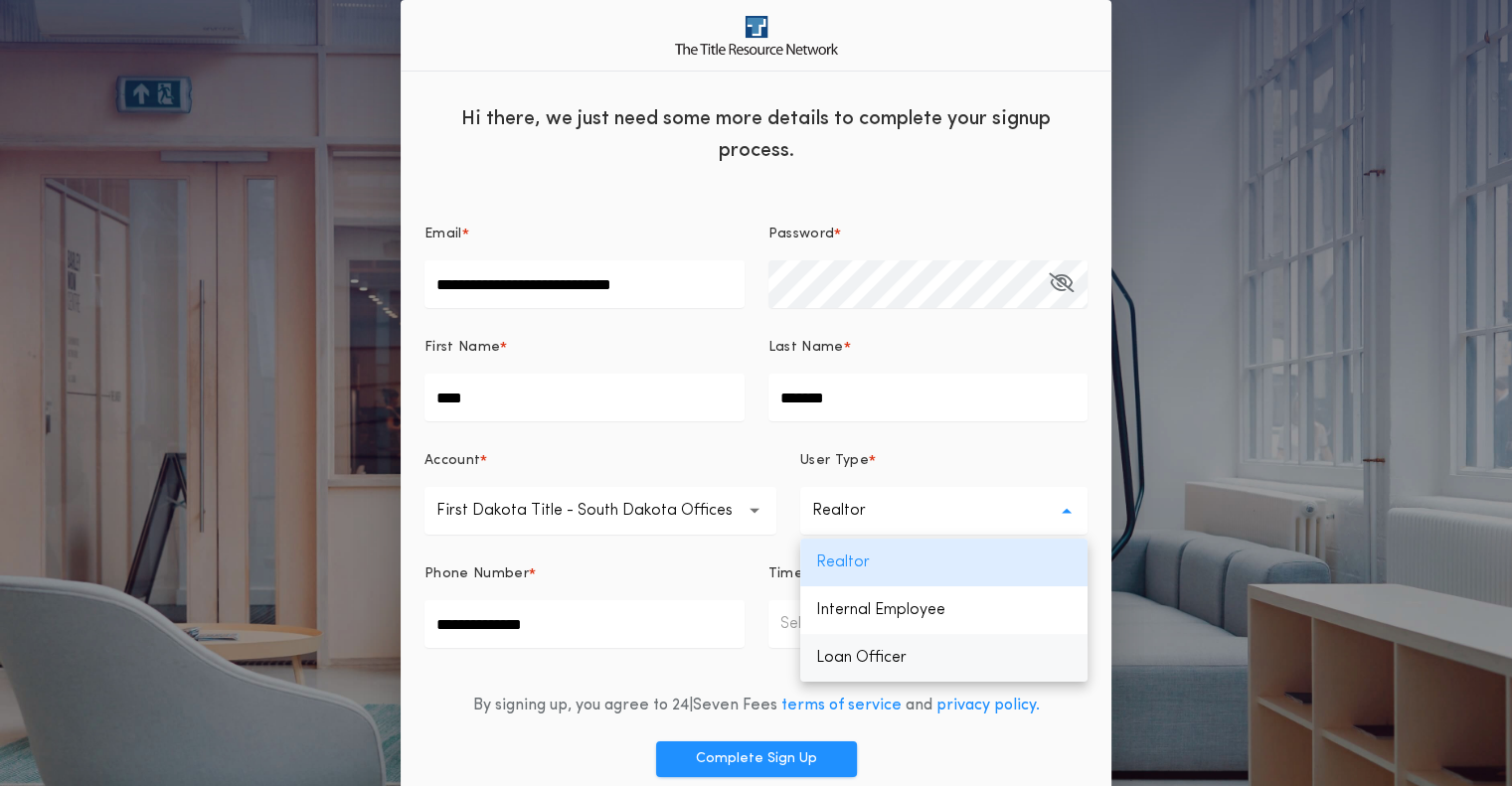 click on "Loan Officer" at bounding box center [943, 658] 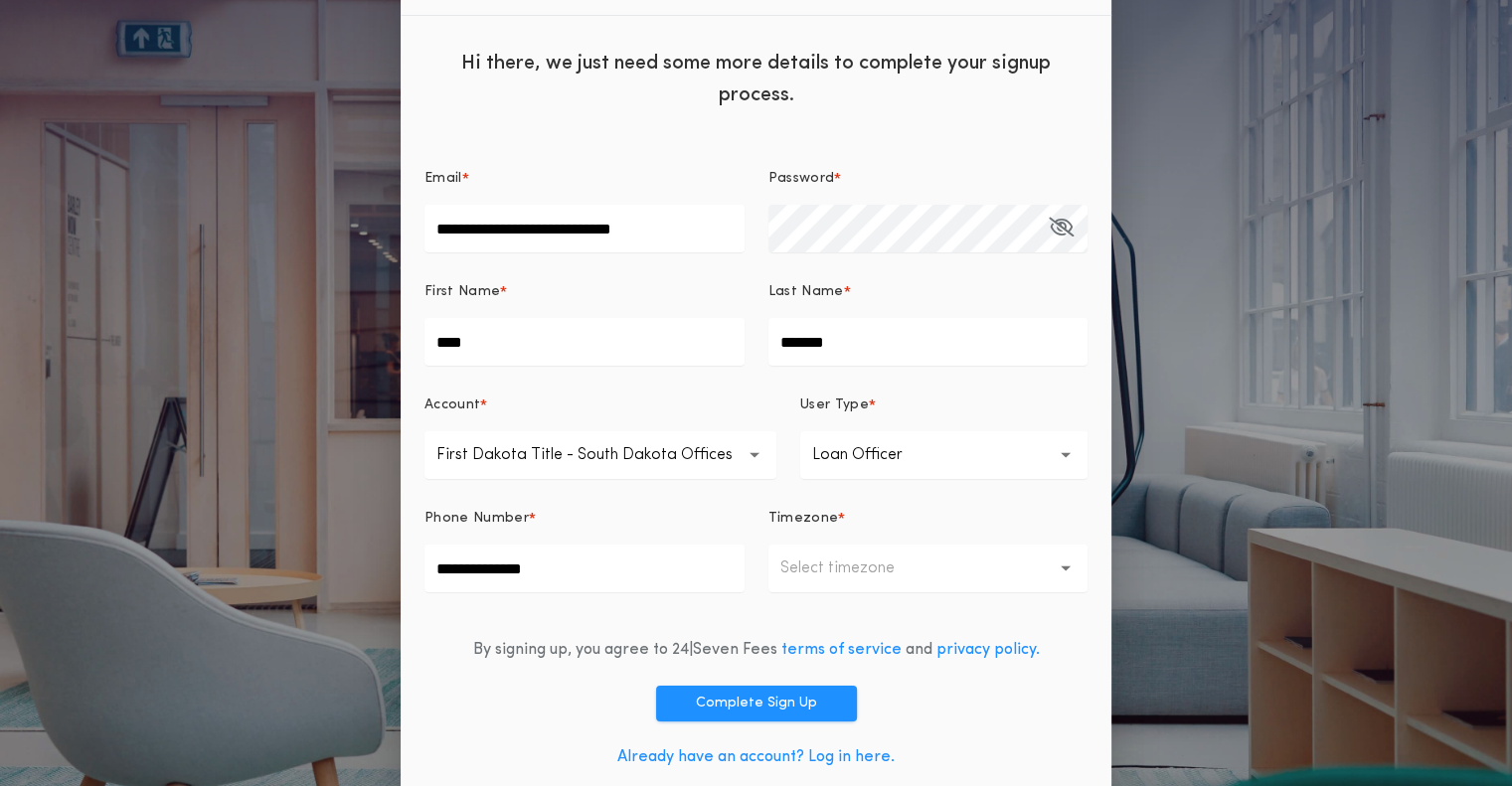 scroll, scrollTop: 85, scrollLeft: 0, axis: vertical 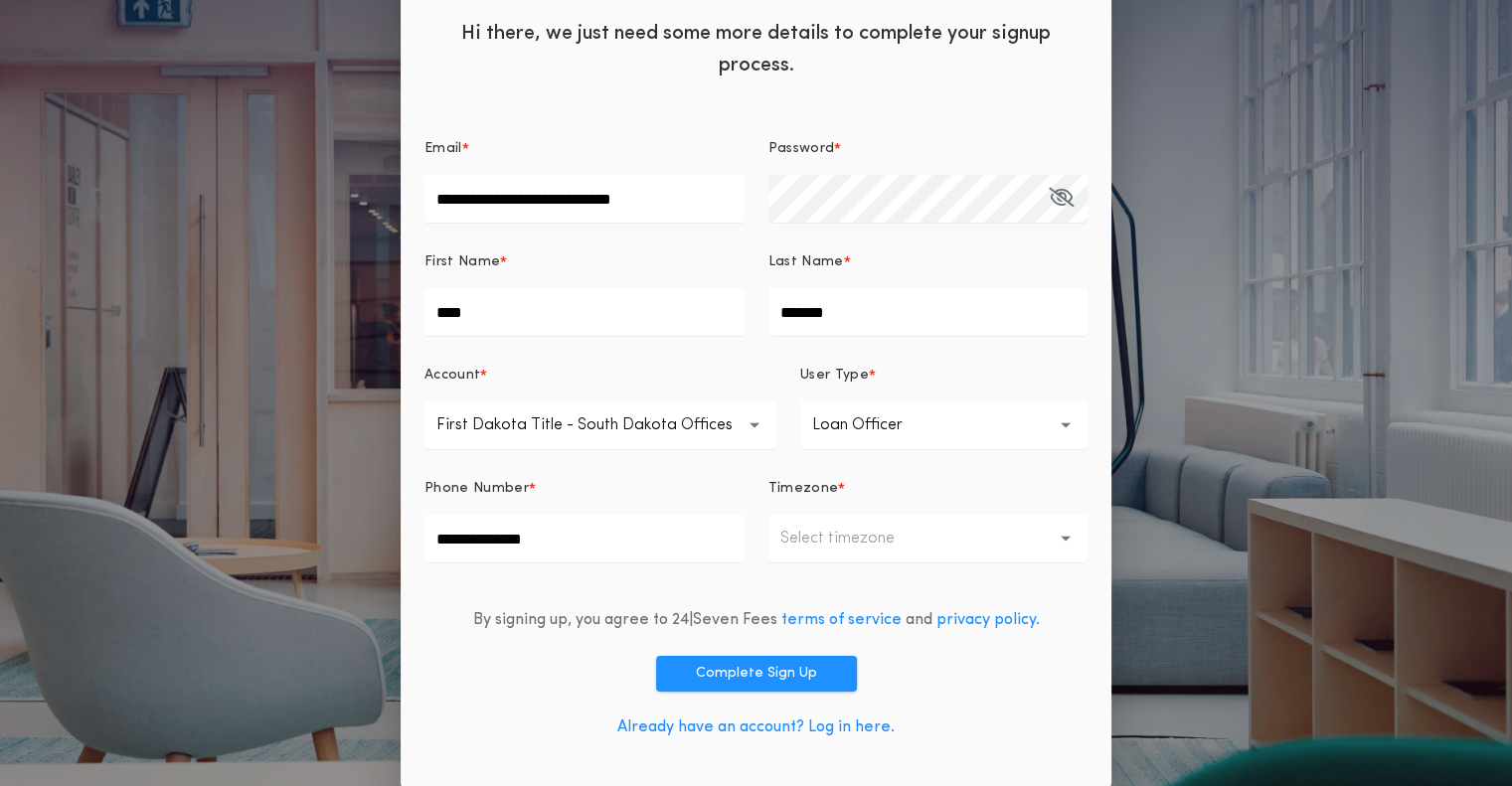 click on "Select timezone" at bounding box center [928, 539] 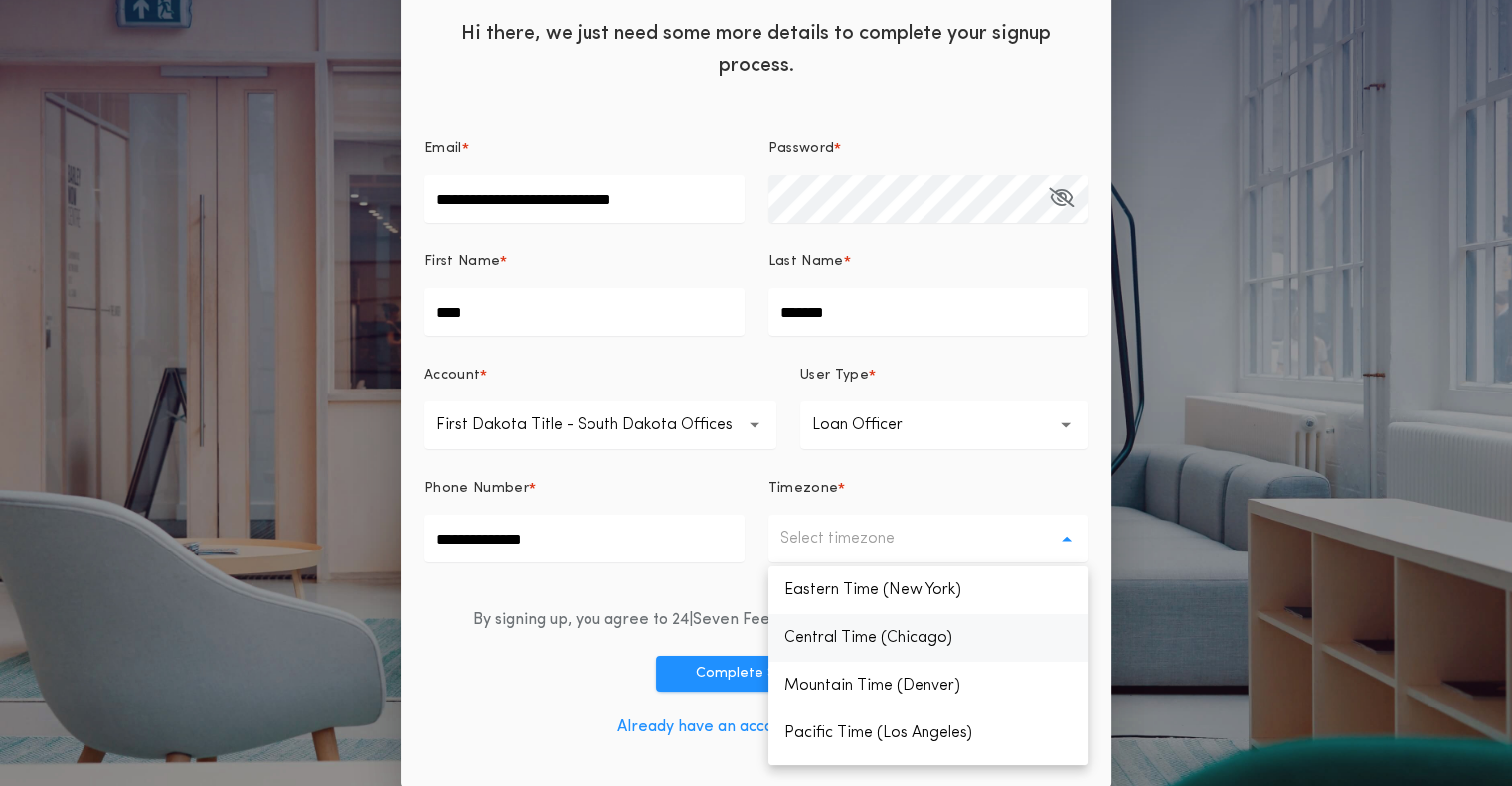 click on "Central Time (Chicago)" at bounding box center (928, 638) 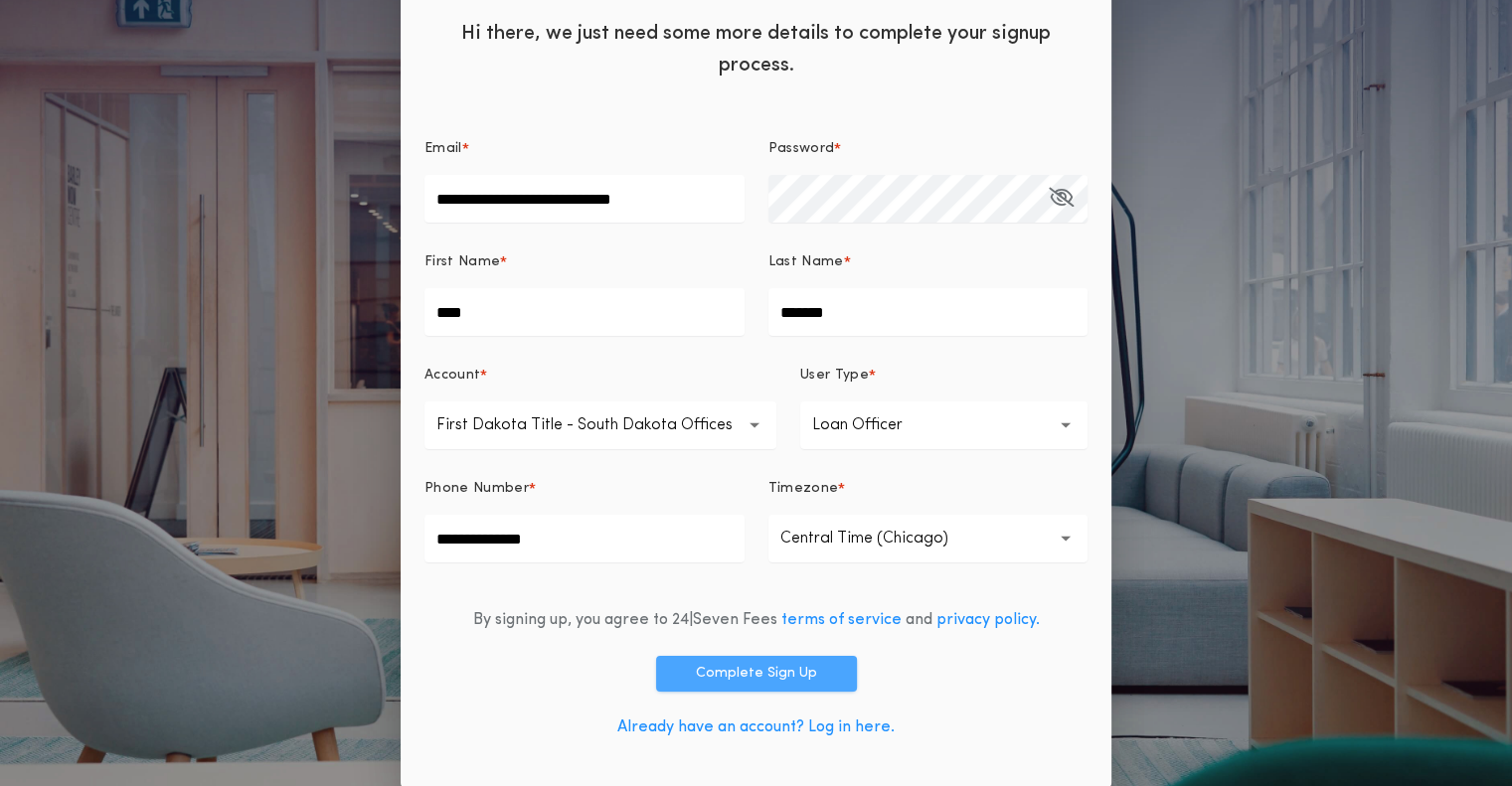 click on "Complete Sign Up" at bounding box center (756, 674) 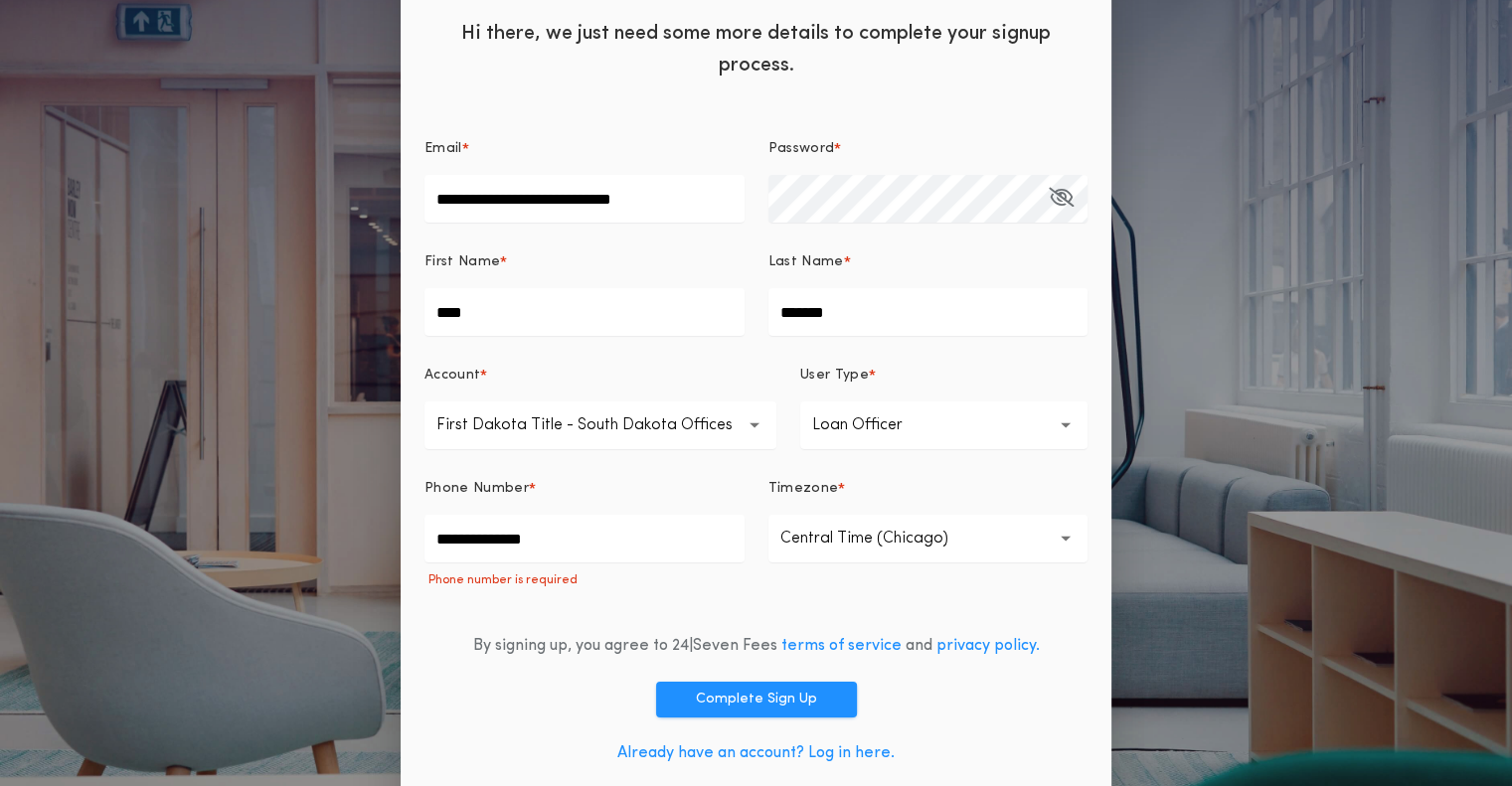 drag, startPoint x: 568, startPoint y: 531, endPoint x: 299, endPoint y: 501, distance: 270.66769 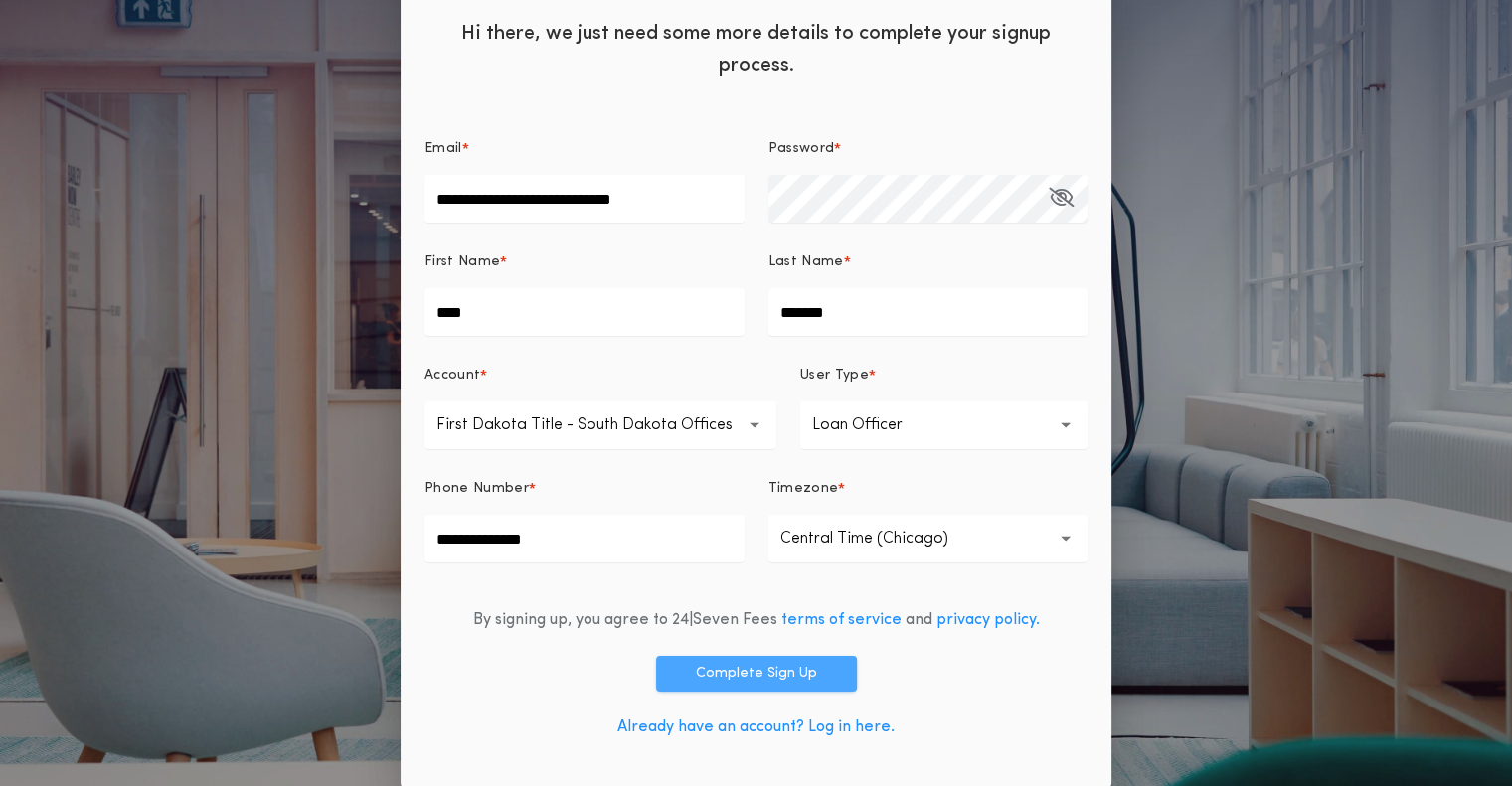 click on "Complete Sign Up" at bounding box center [756, 674] 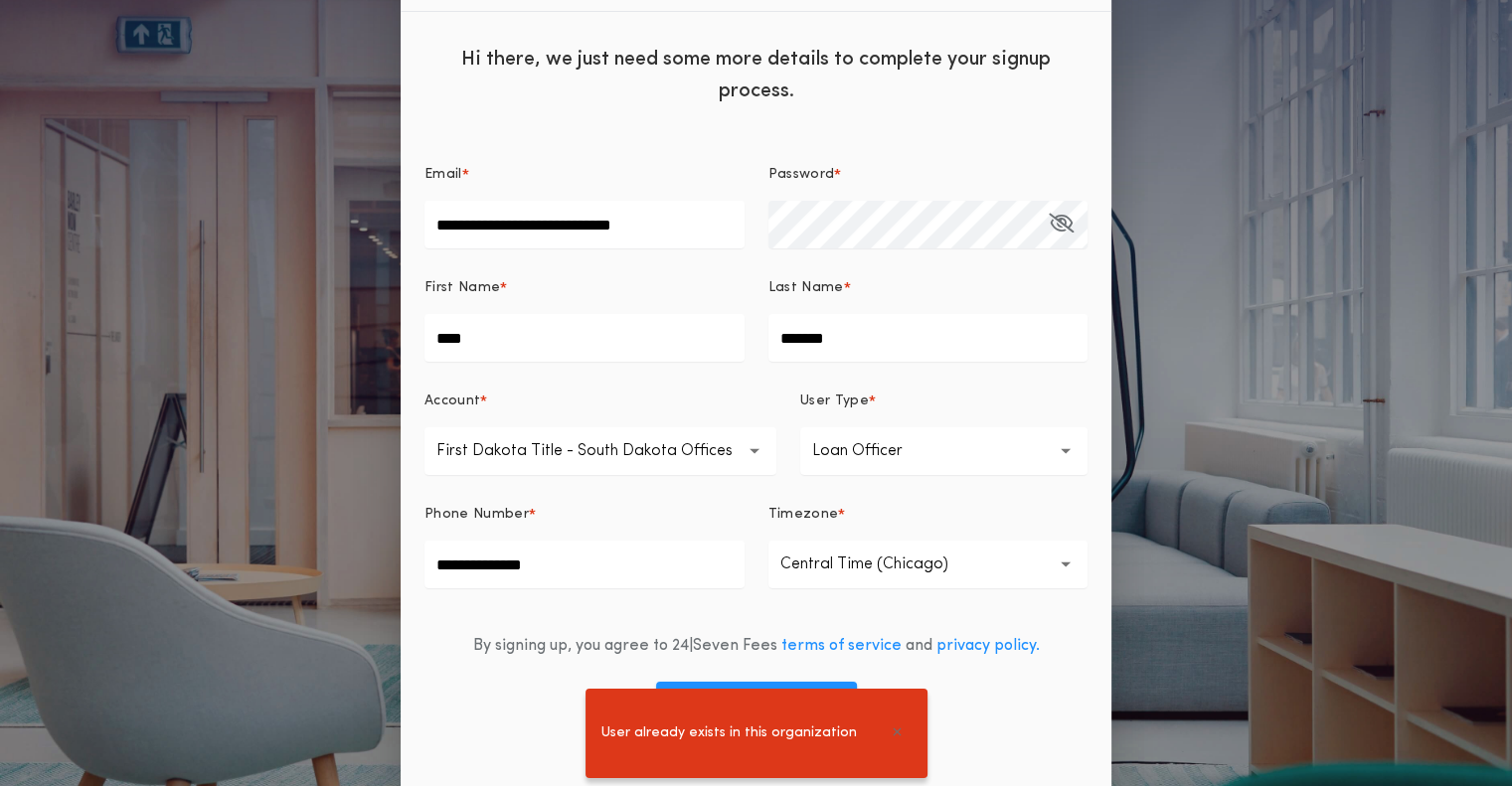 scroll, scrollTop: 85, scrollLeft: 0, axis: vertical 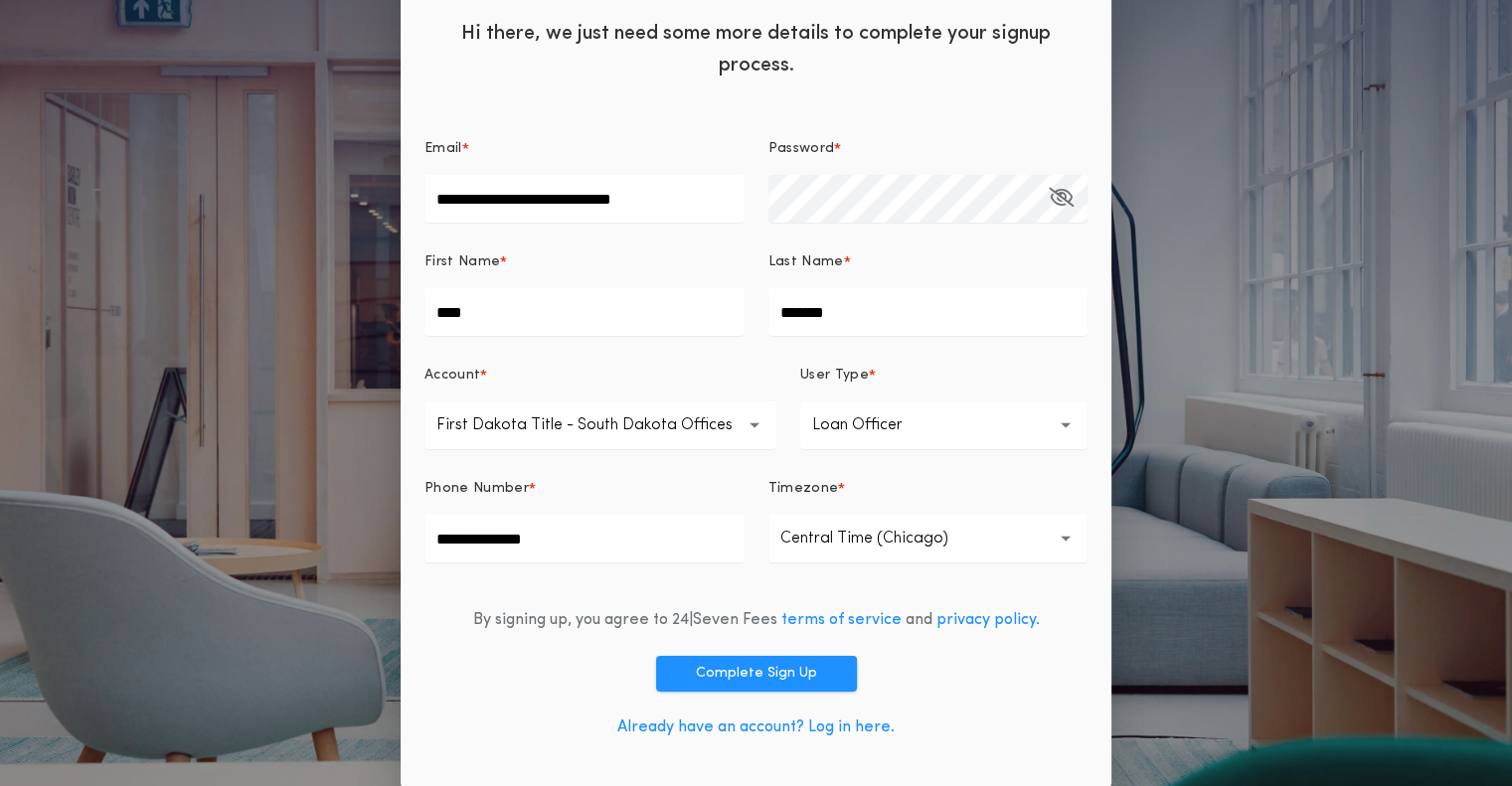 click on "Already have an account? Log in here." at bounding box center [756, 727] 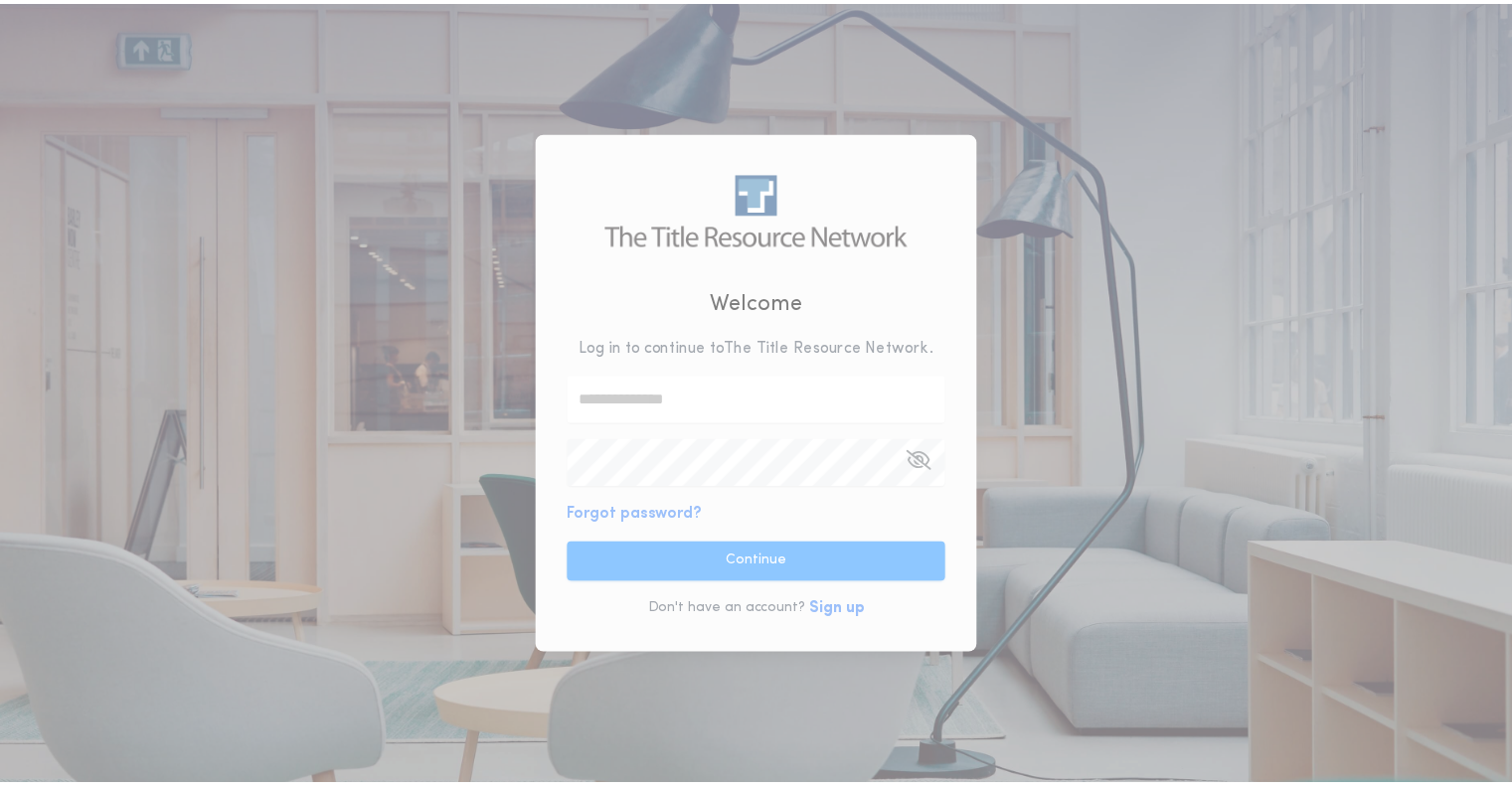 scroll, scrollTop: 0, scrollLeft: 0, axis: both 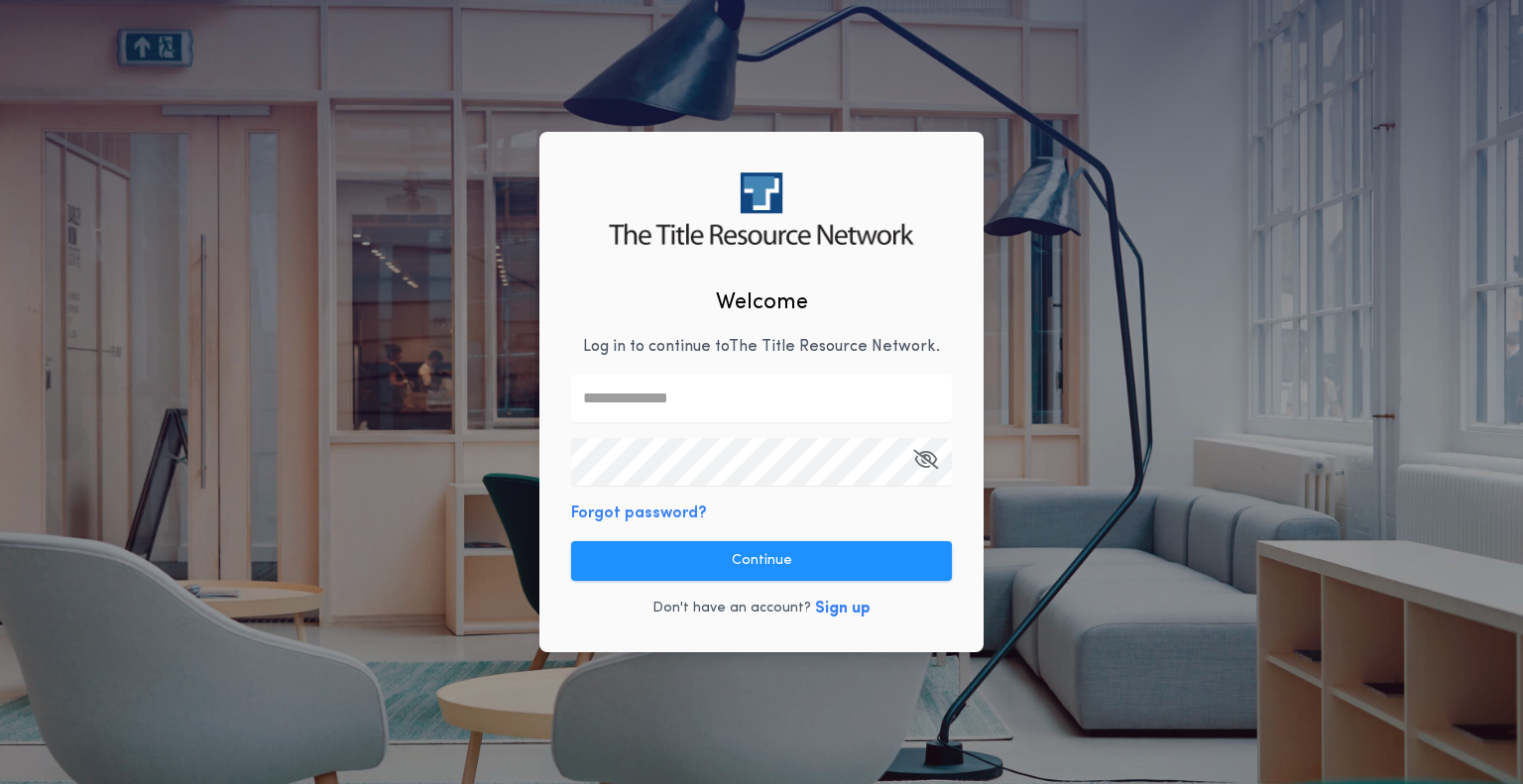 type on "**********" 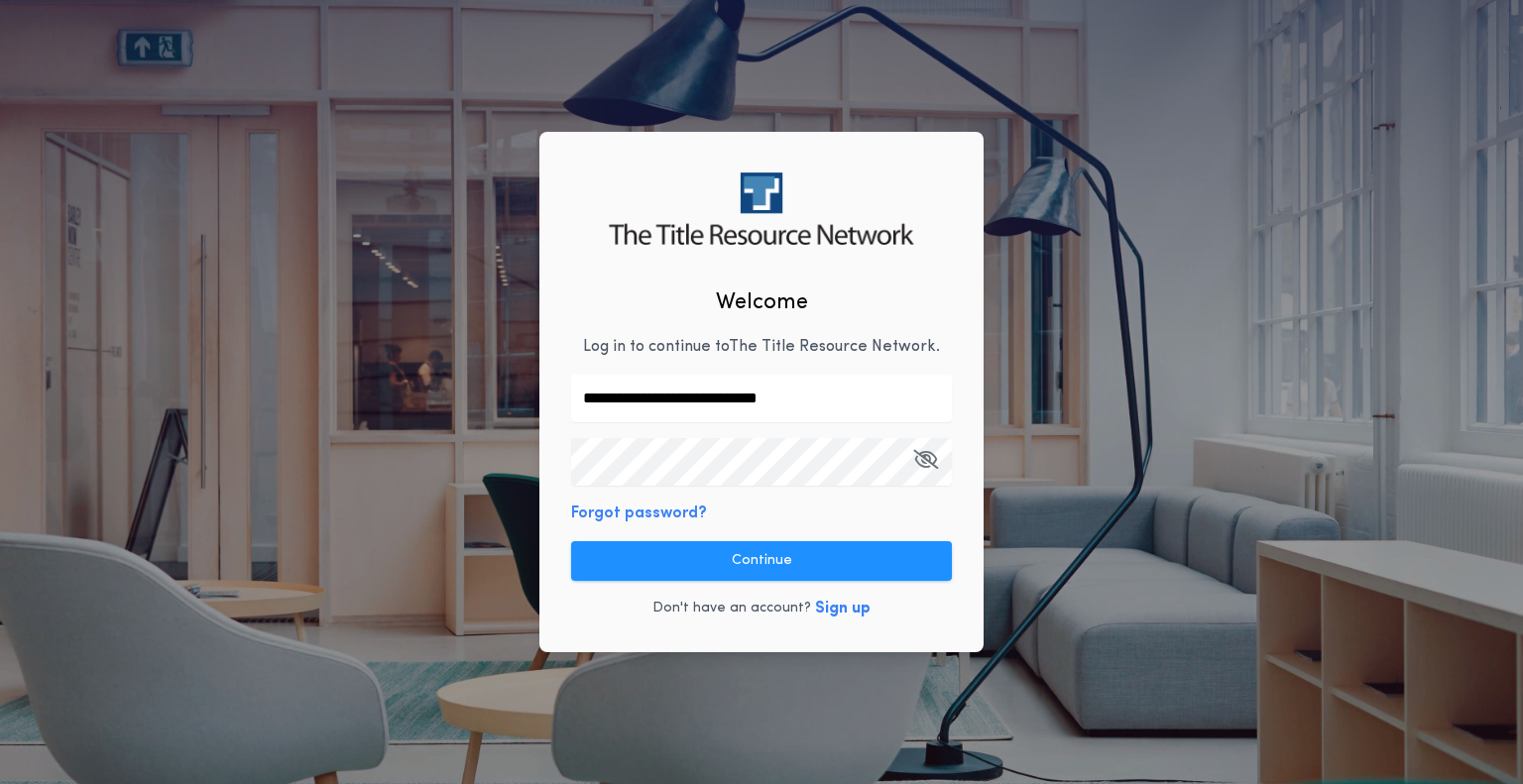 click on "**********" at bounding box center [762, 392] 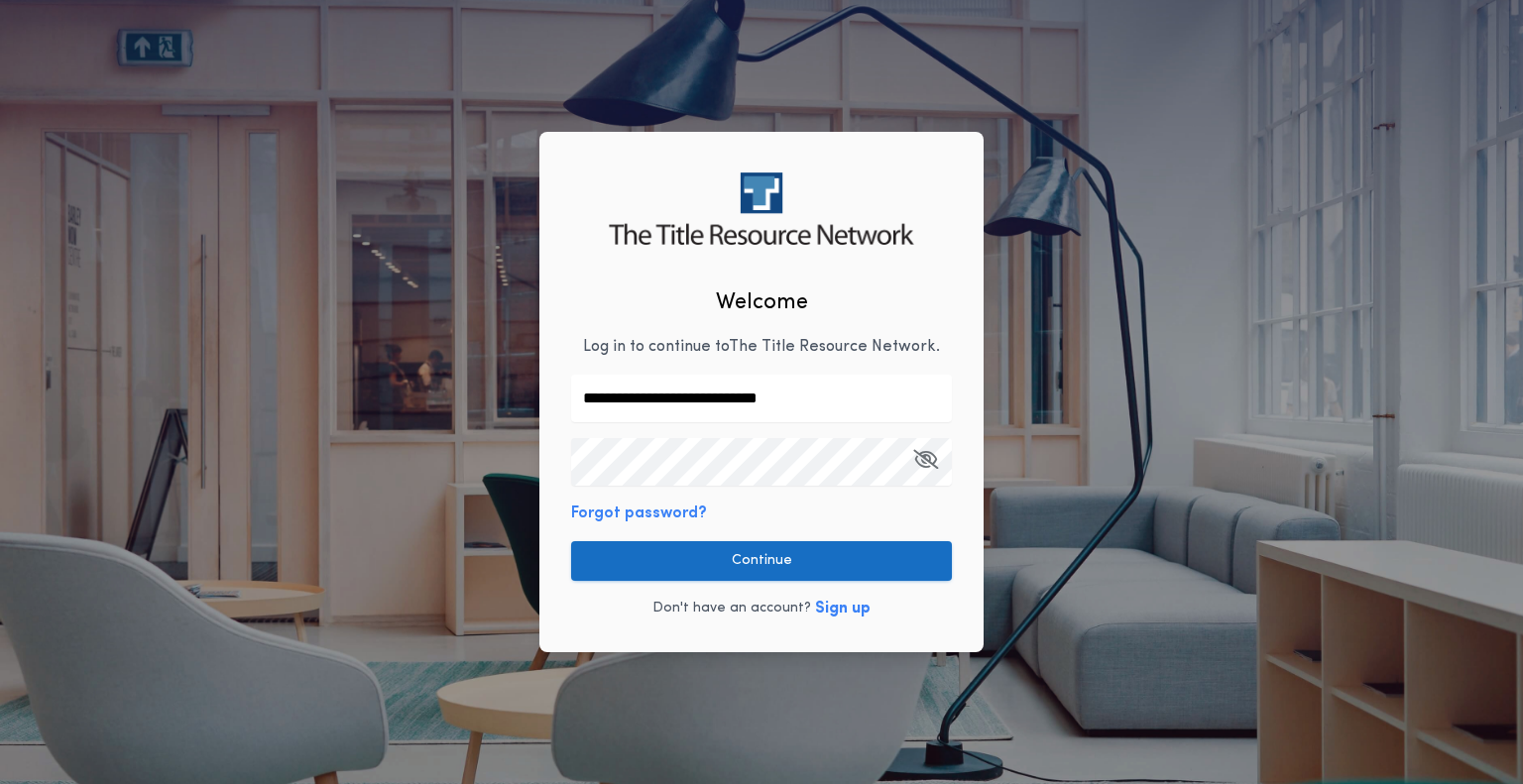 click on "Continue" at bounding box center (762, 561) 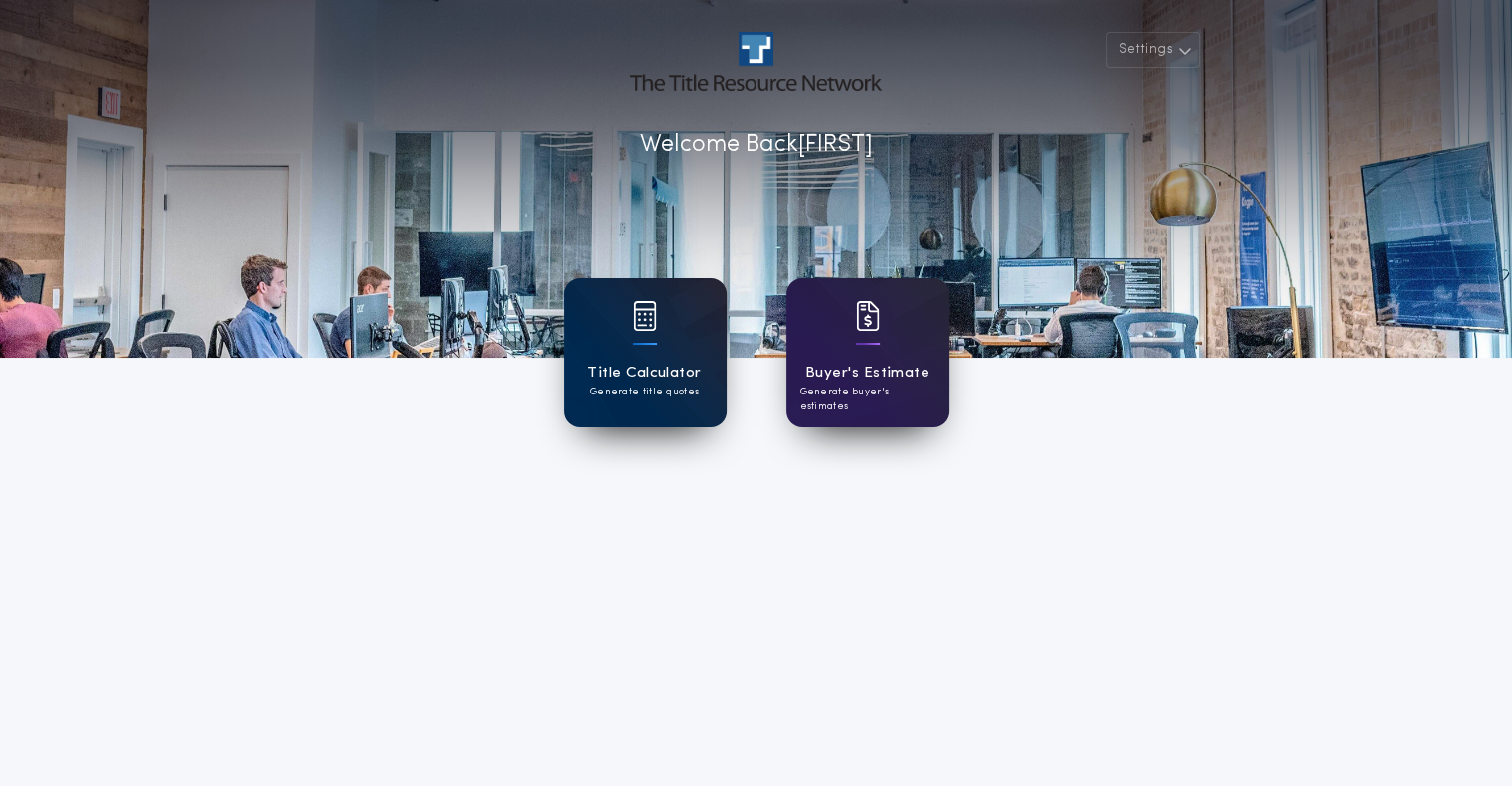 click on "Title Calculator Generate title quotes" at bounding box center [645, 353] 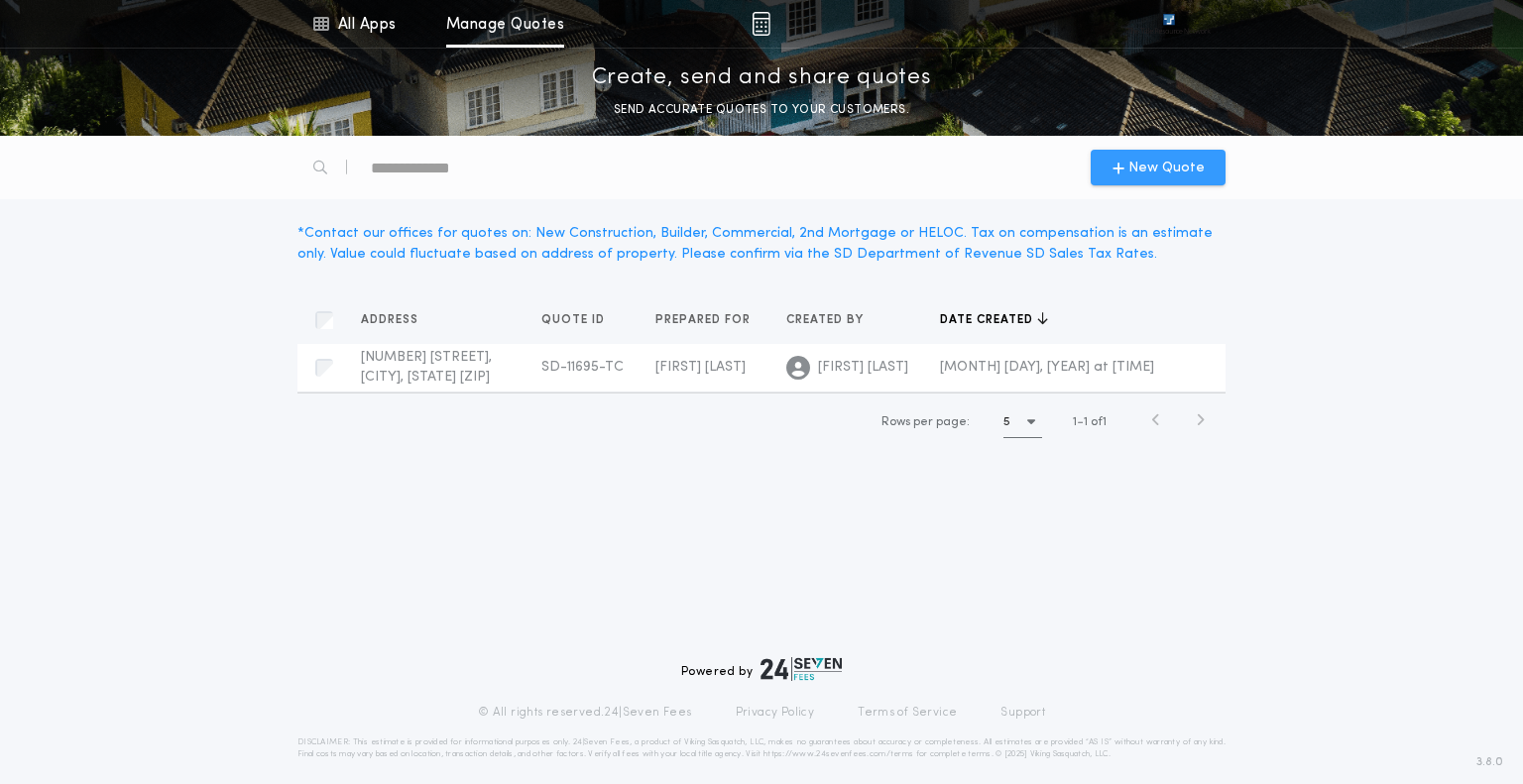 click on "New Quote" at bounding box center (1166, 168) 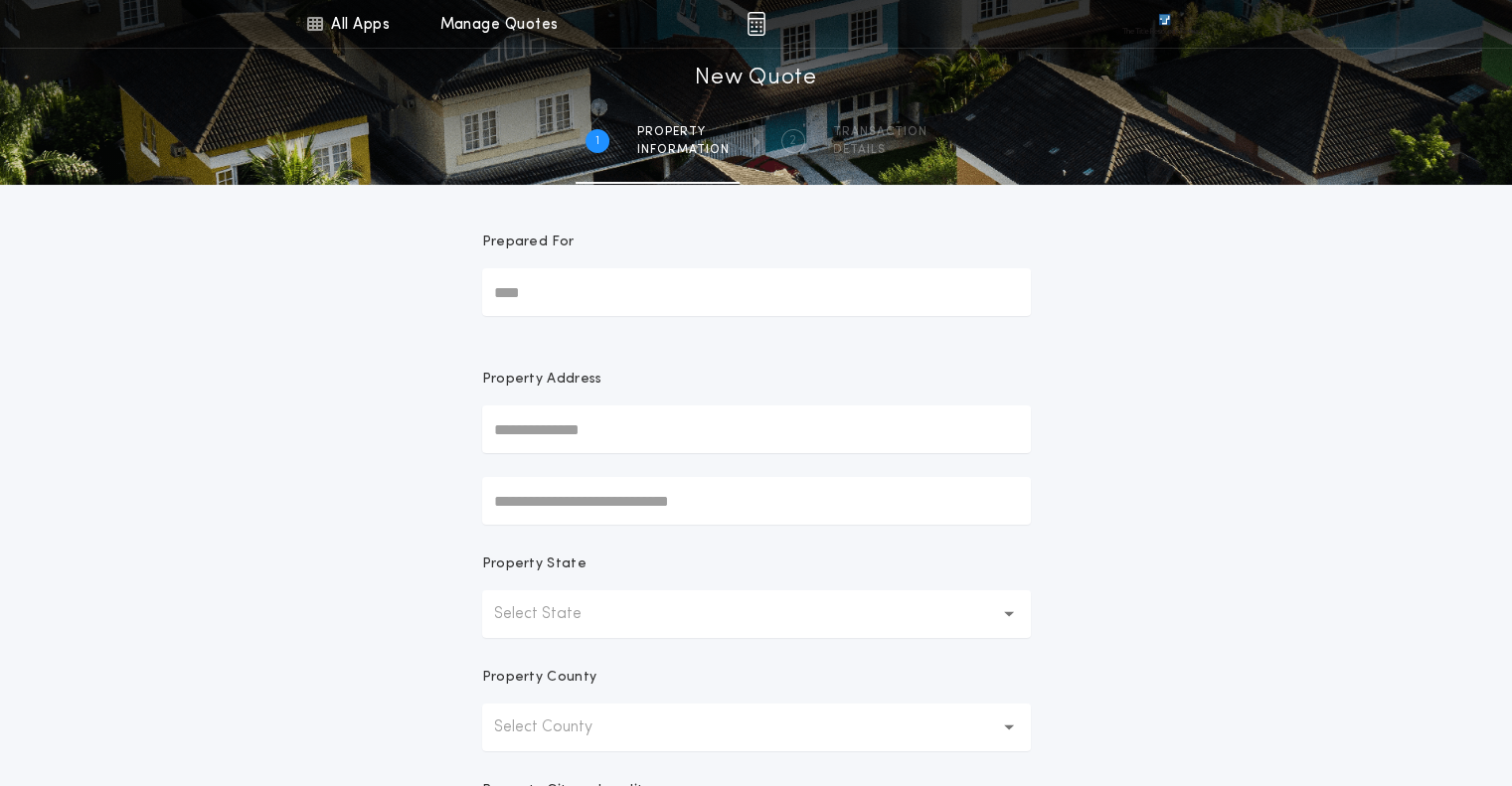click on "Prepared For" at bounding box center (756, 292) 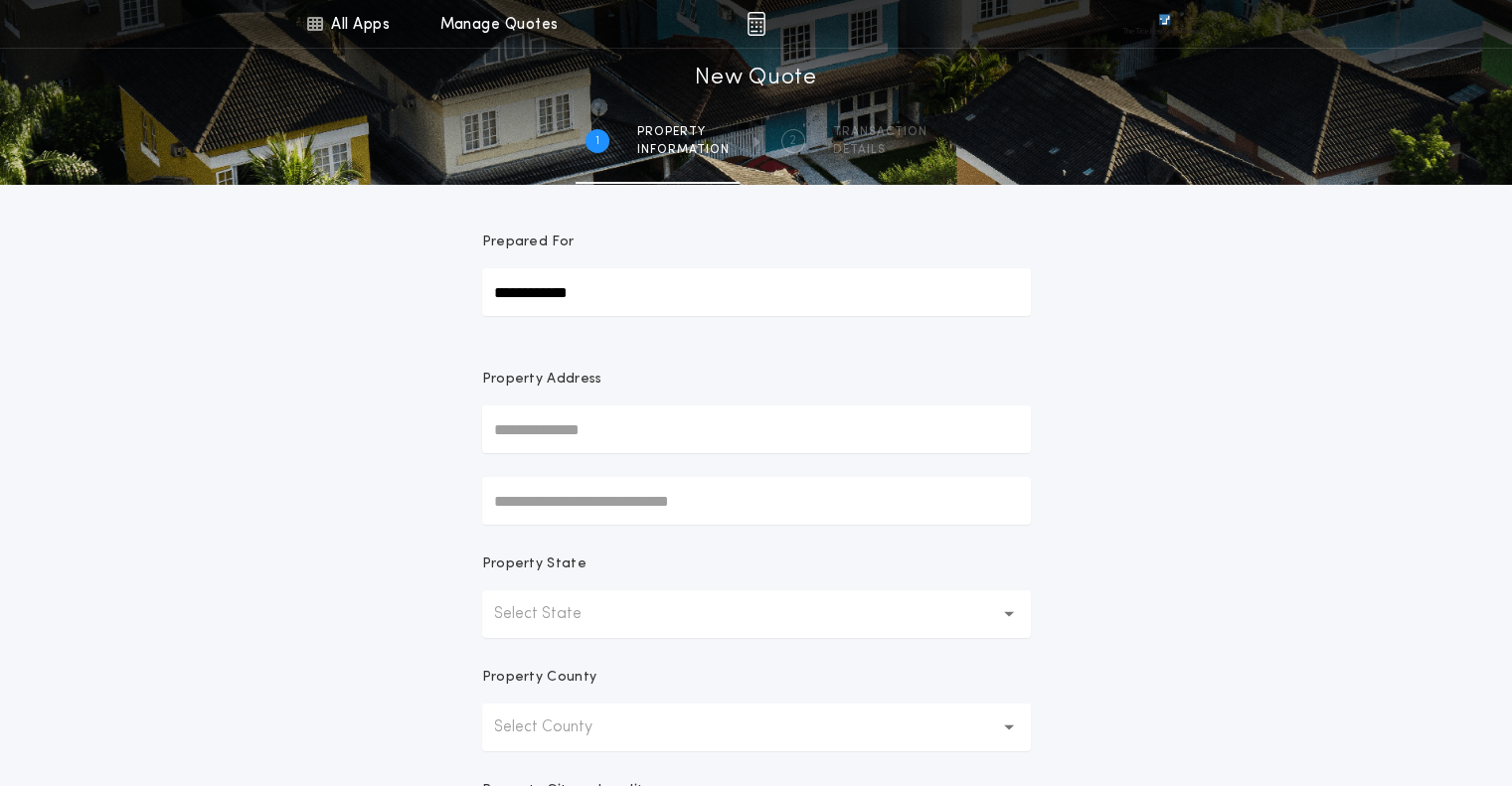 type on "**********" 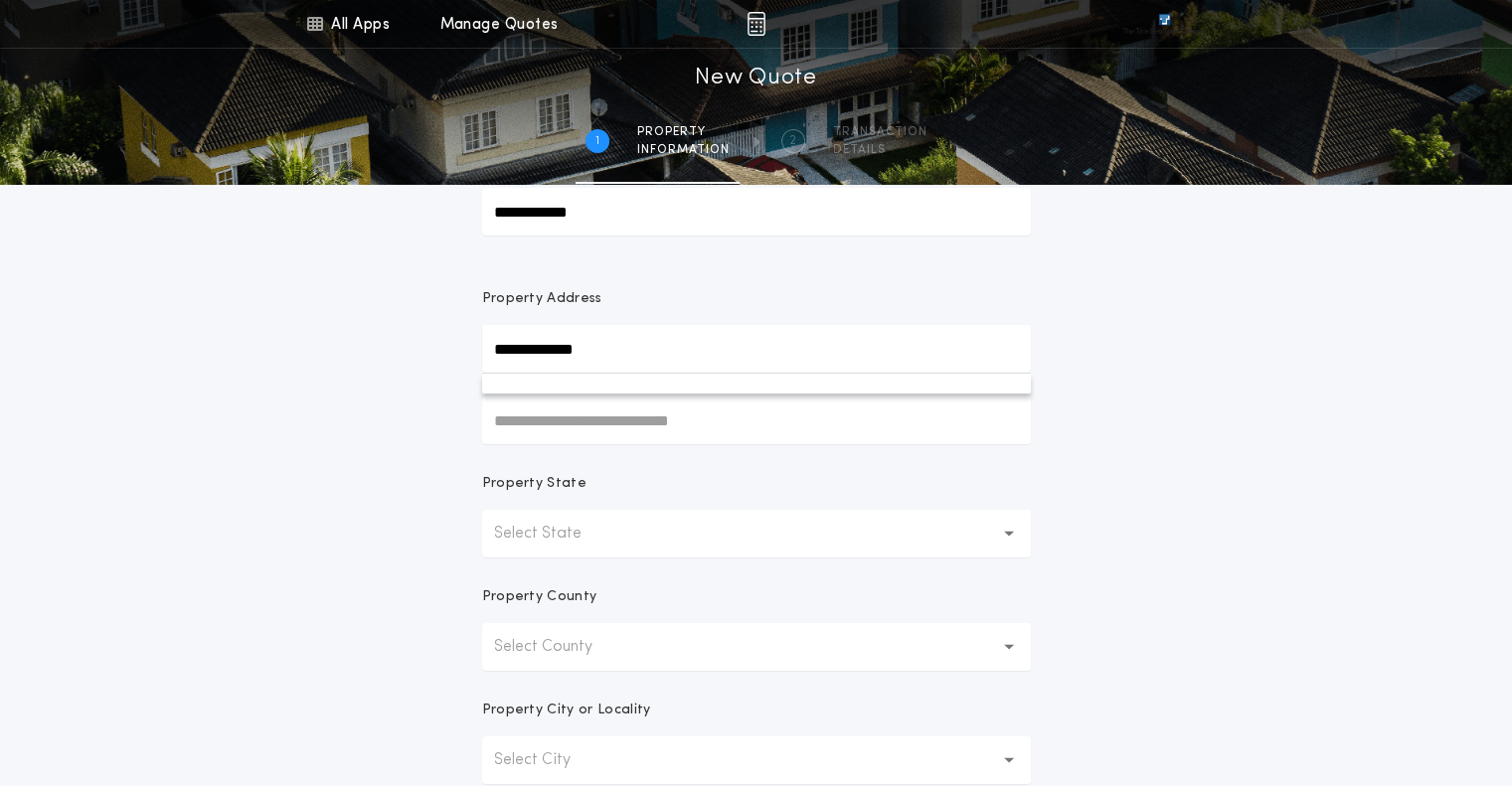 scroll, scrollTop: 199, scrollLeft: 0, axis: vertical 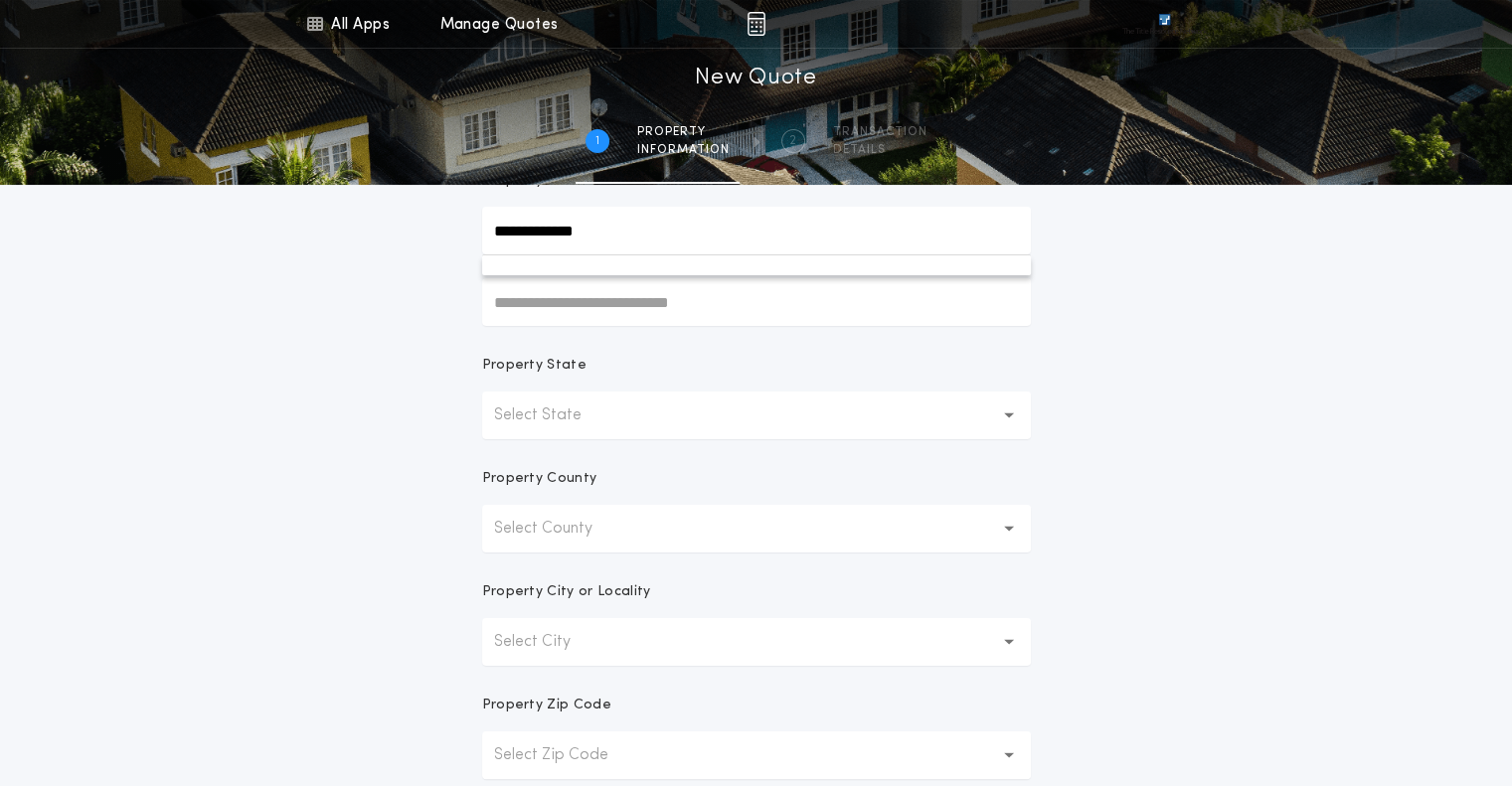 type on "**********" 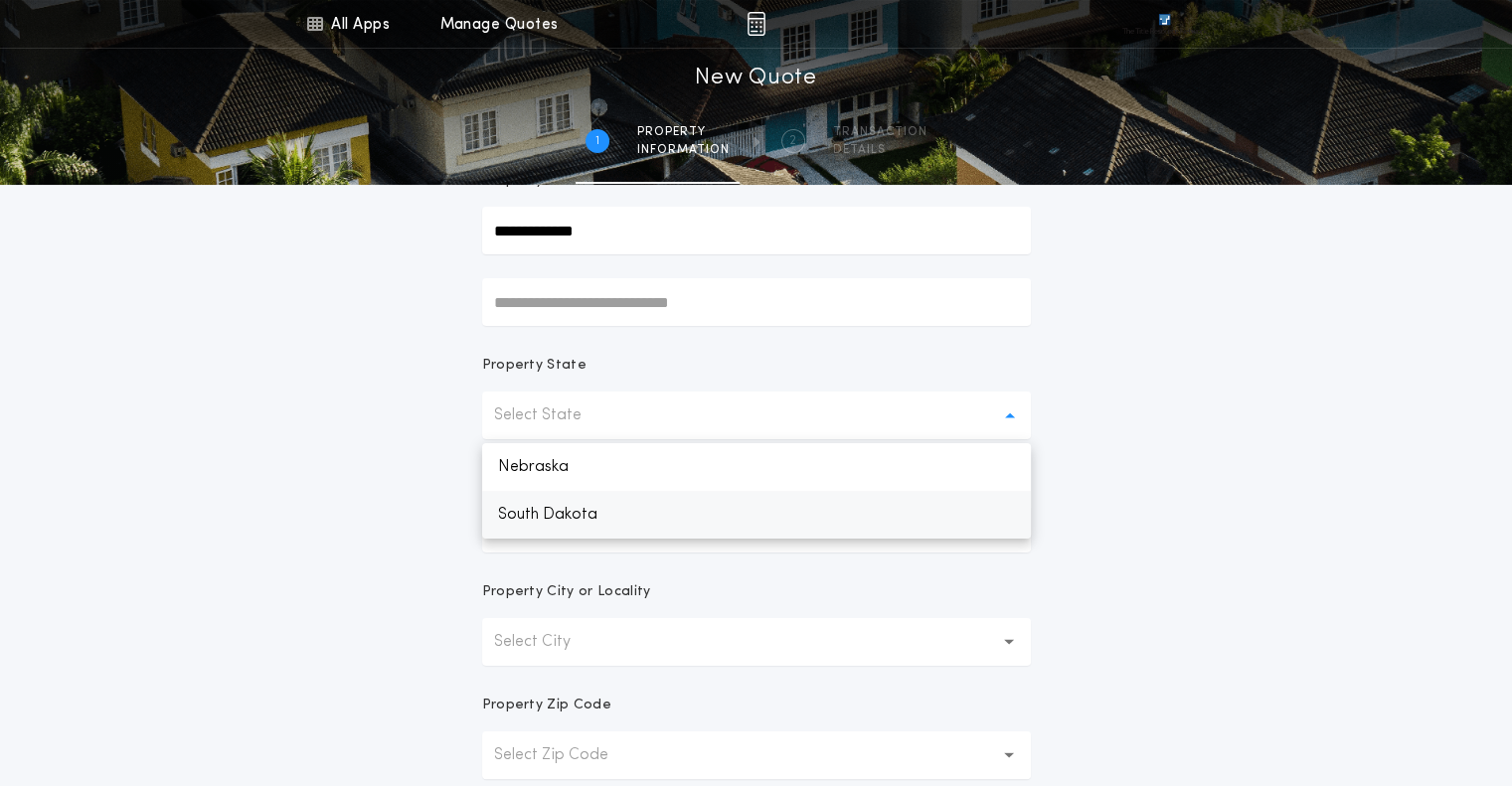 click on "South Dakota" at bounding box center (756, 515) 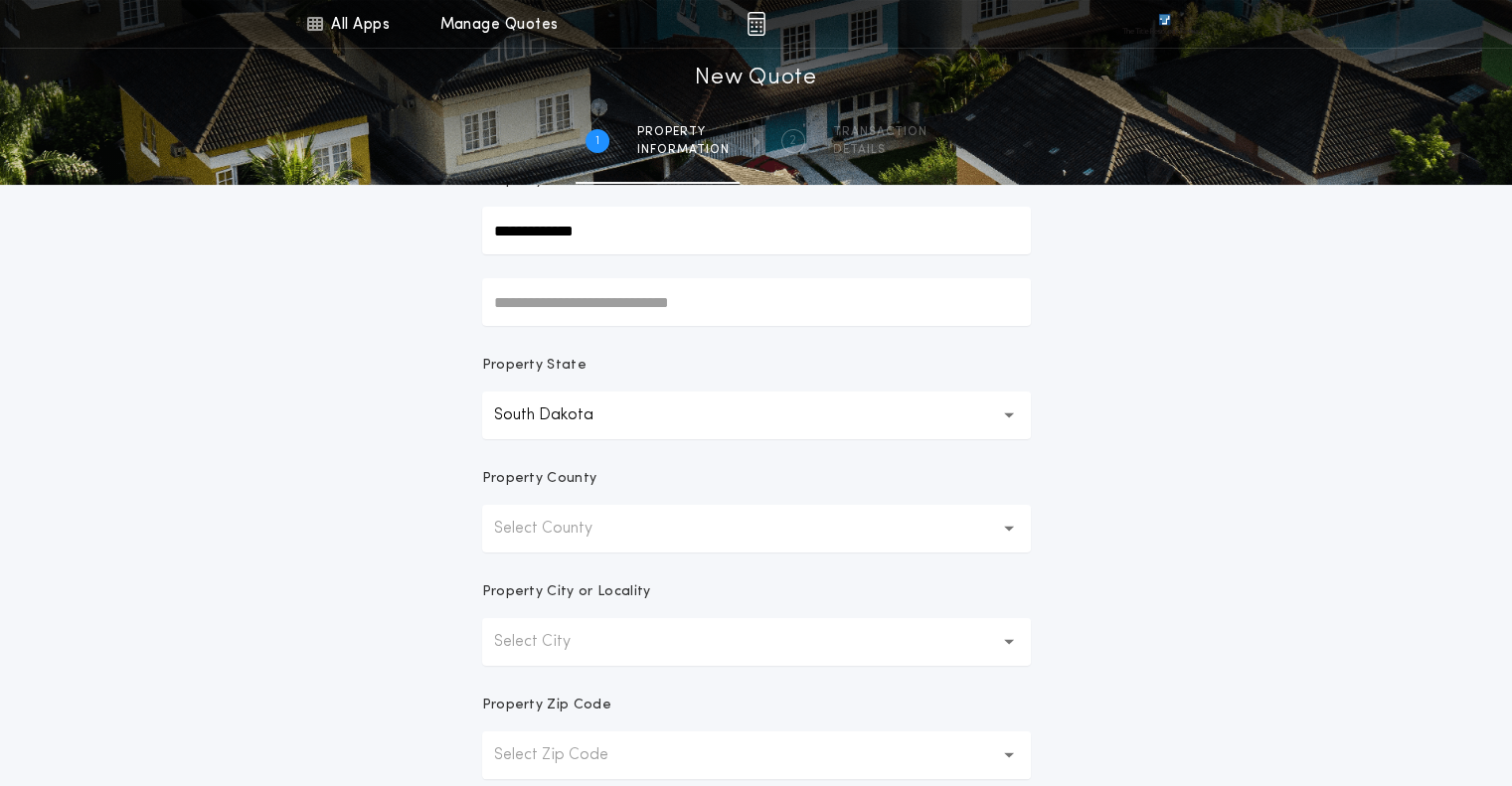 click on "Select County" at bounding box center (559, 529) 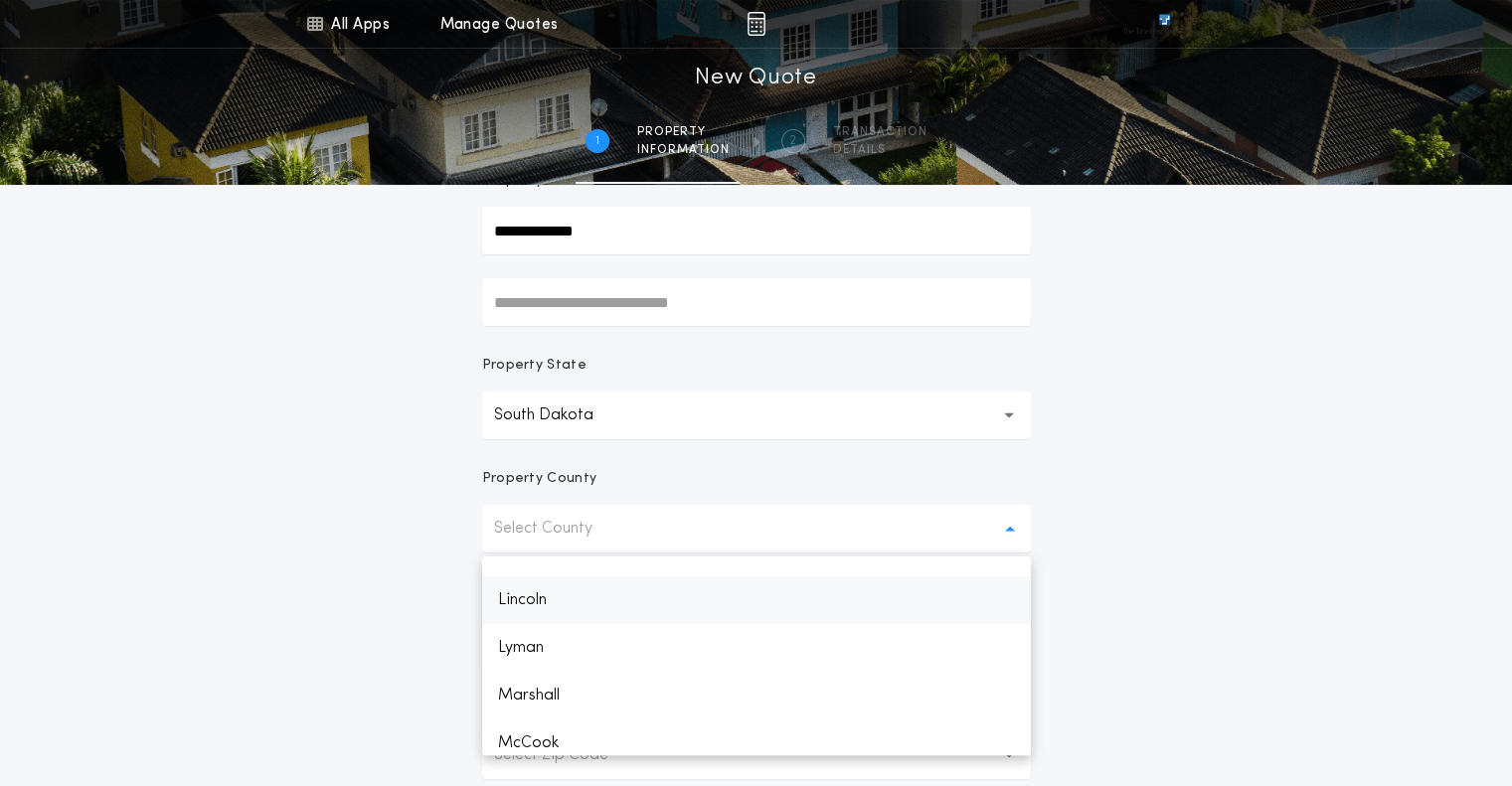scroll, scrollTop: 1789, scrollLeft: 0, axis: vertical 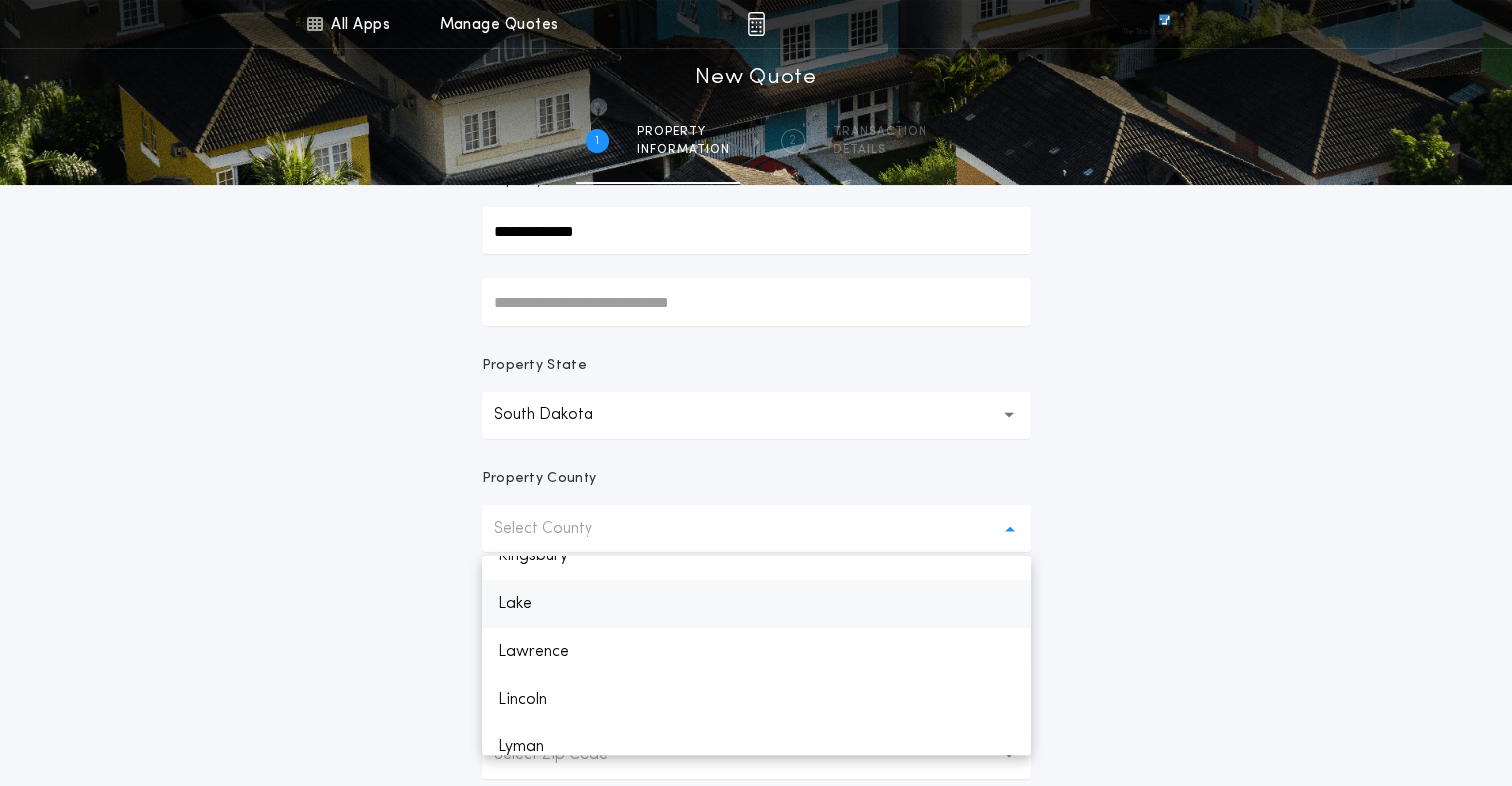 click on "Lake" at bounding box center [756, 604] 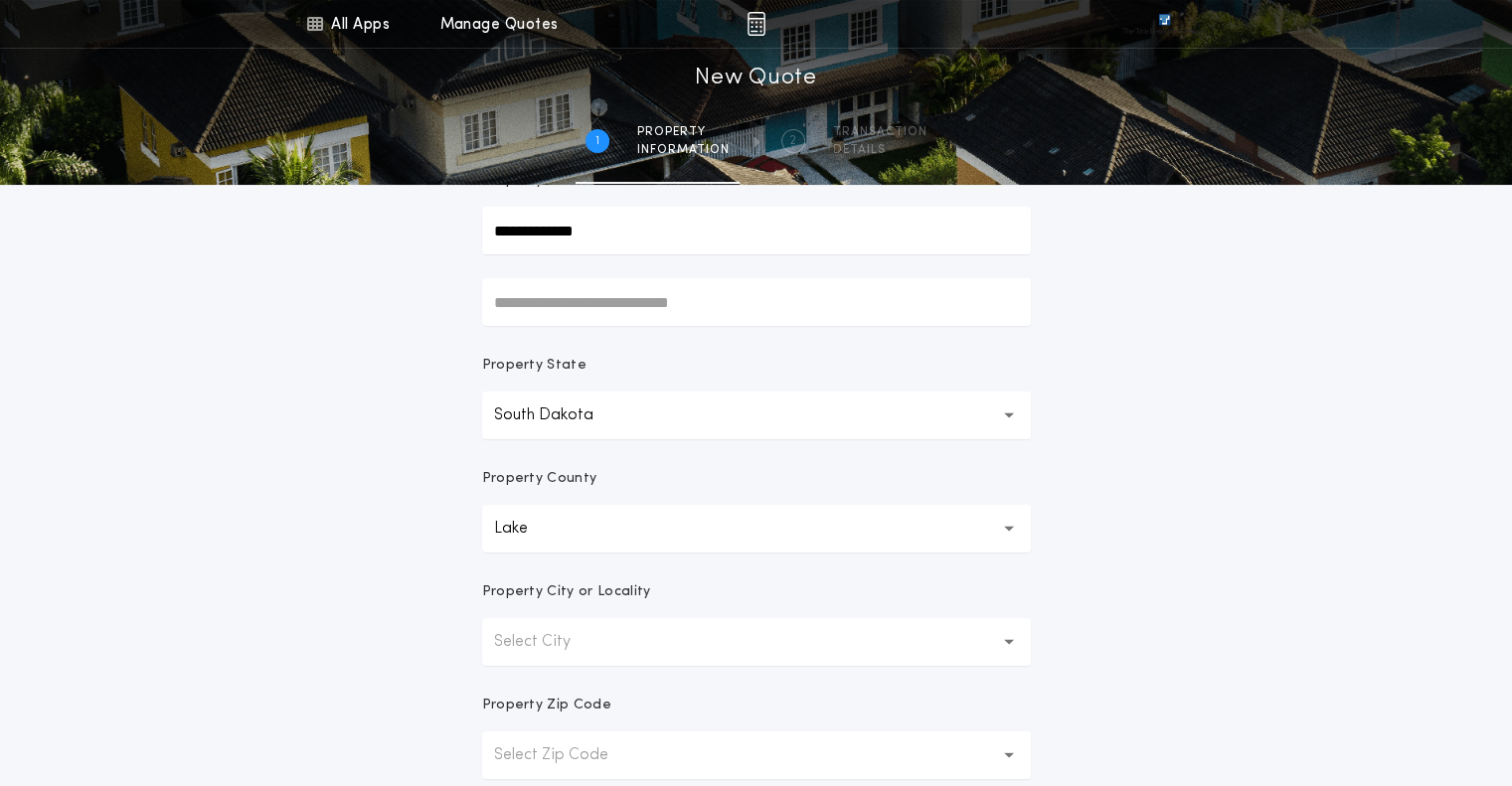 click on "Select City" at bounding box center (756, 642) 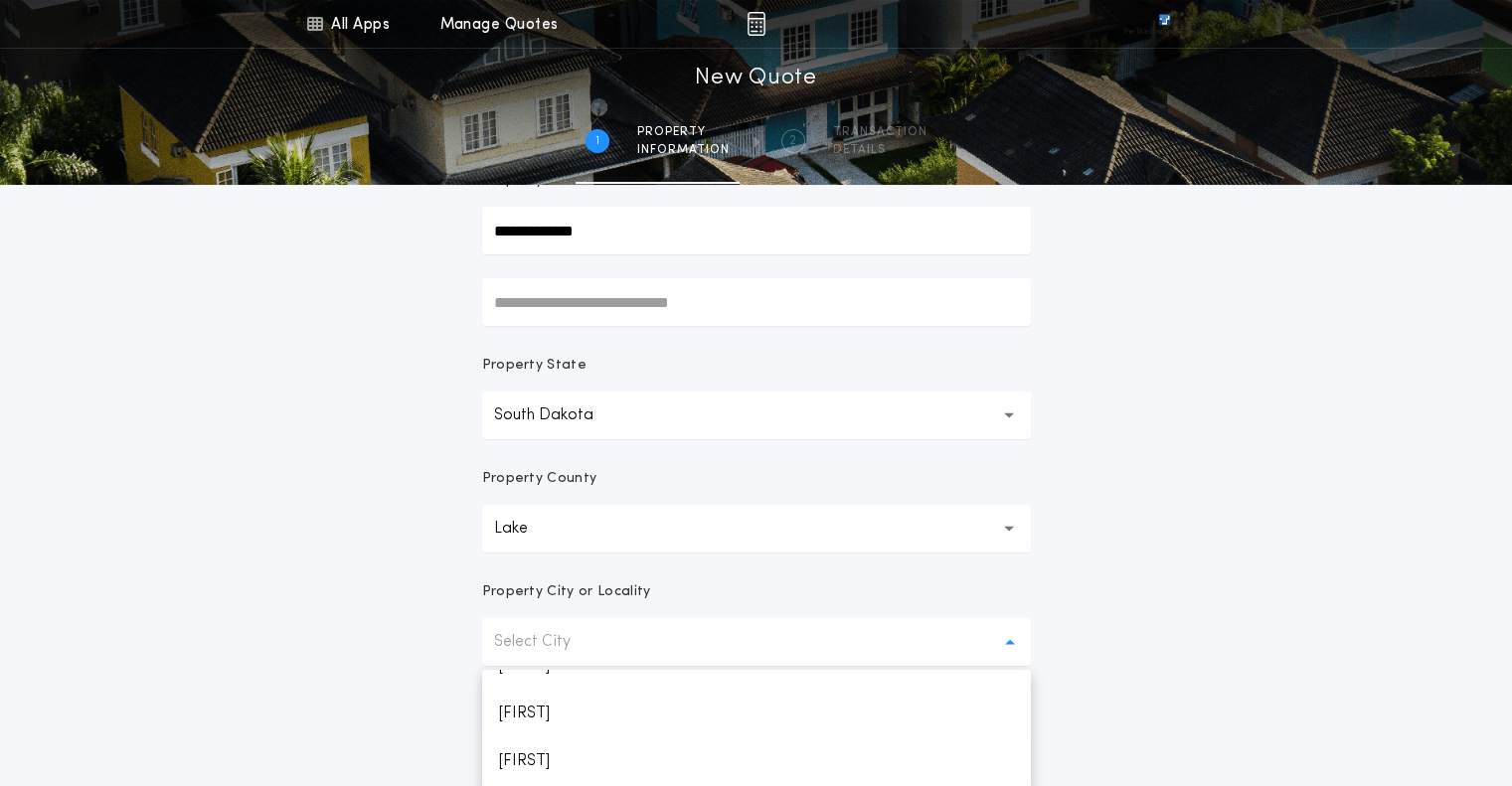 scroll, scrollTop: 707, scrollLeft: 0, axis: vertical 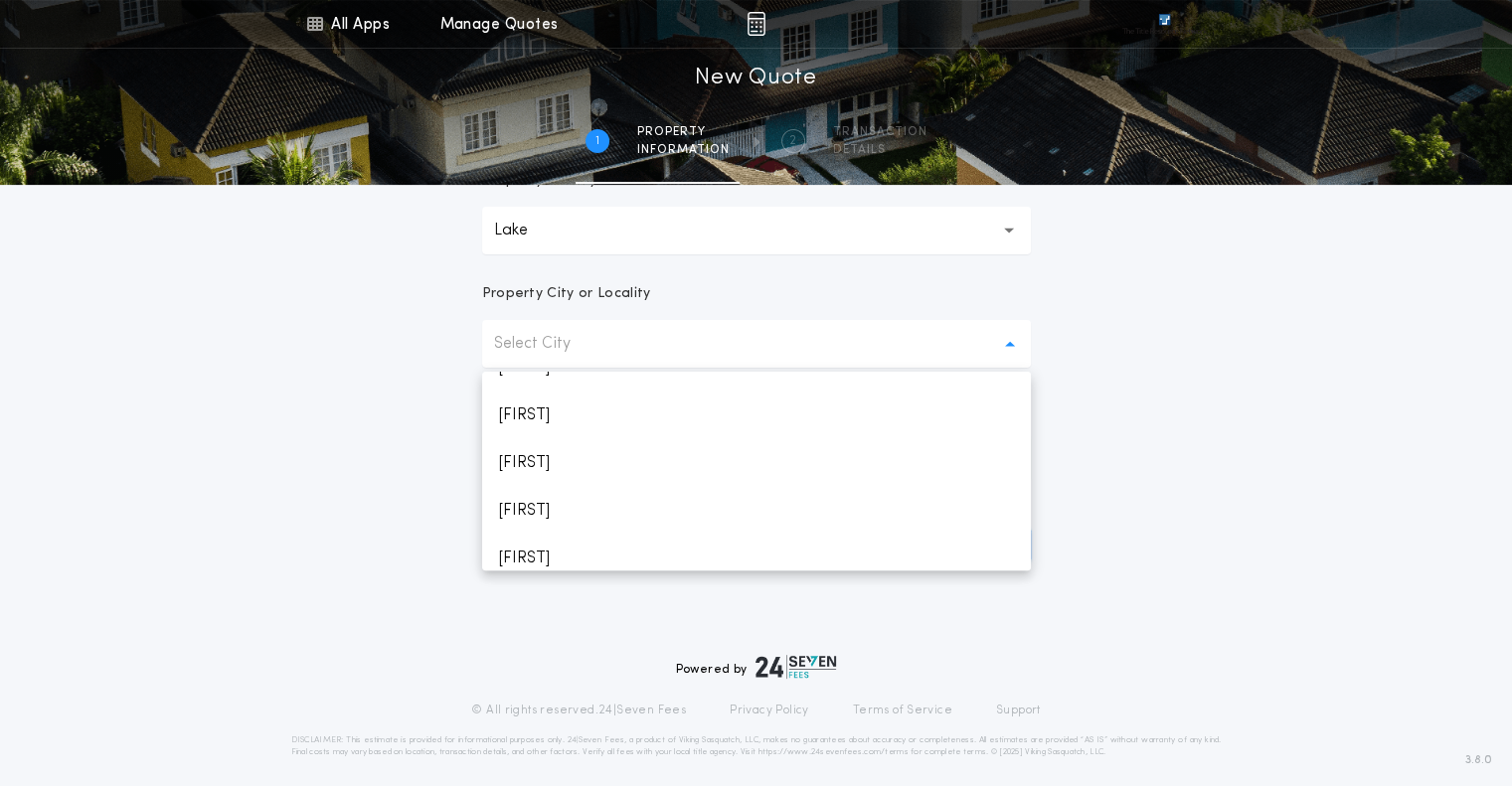 click on "**********" at bounding box center [756, 71] 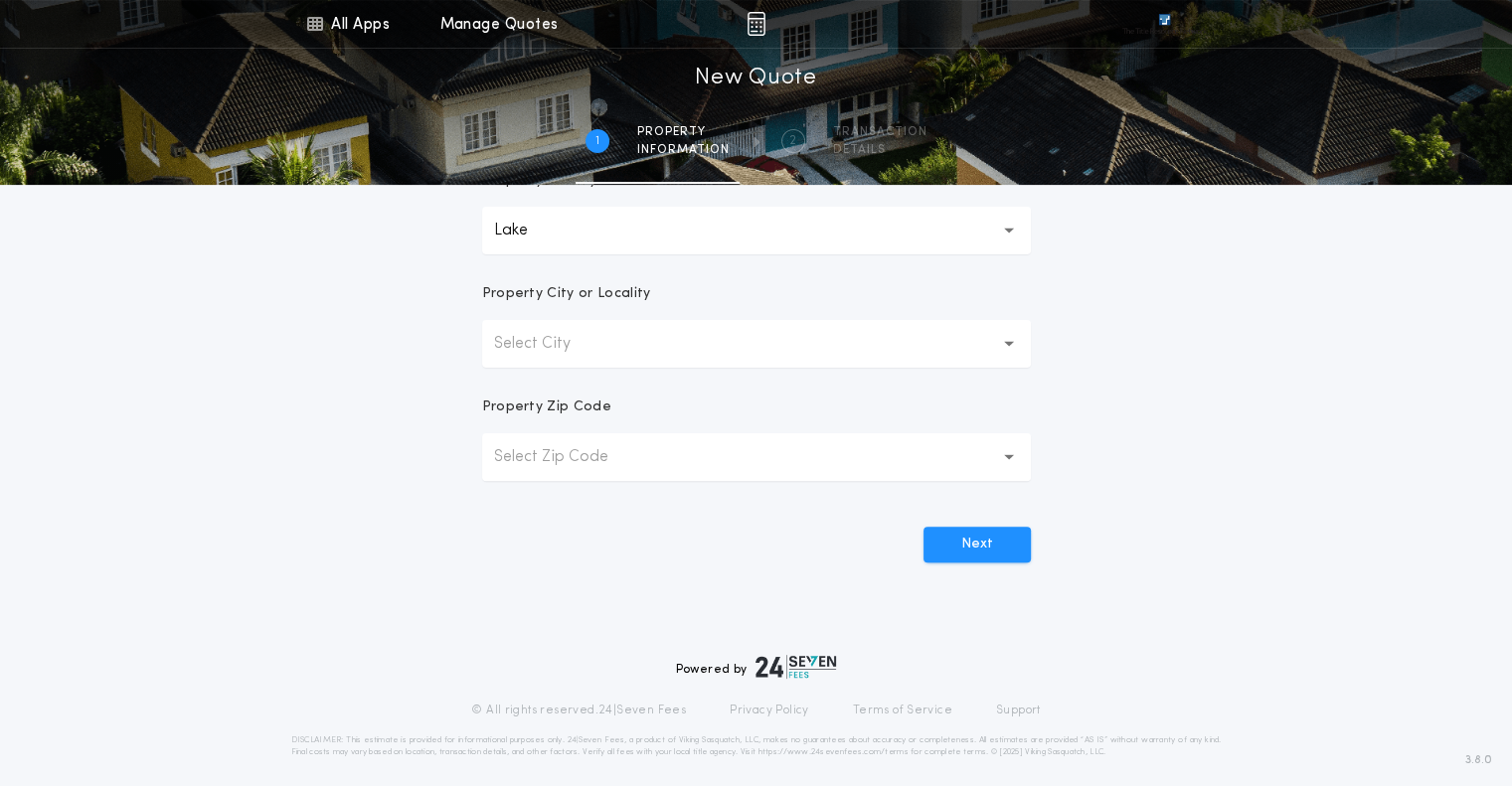 click on "Select City" at bounding box center [756, 344] 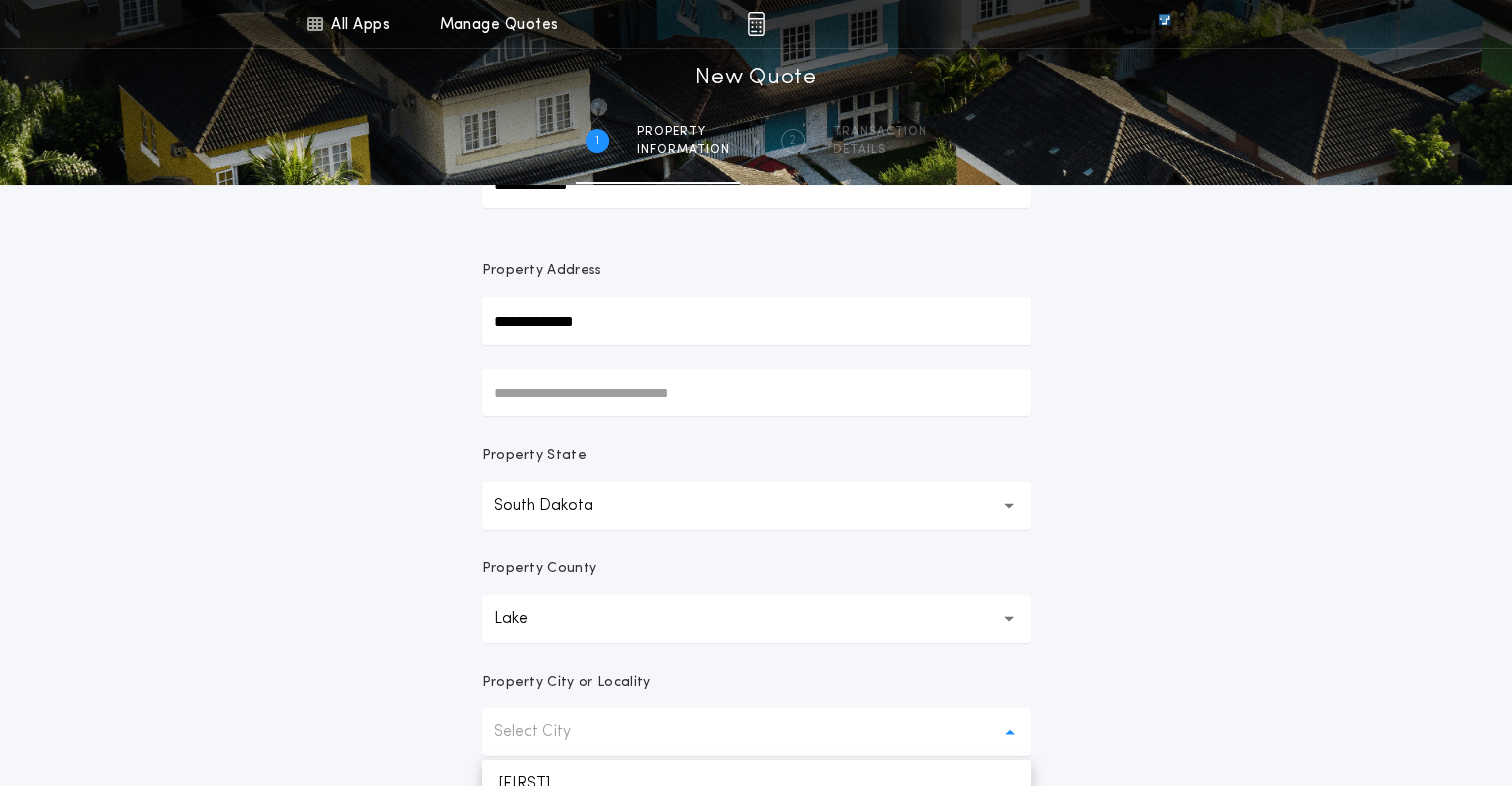 scroll, scrollTop: 99, scrollLeft: 0, axis: vertical 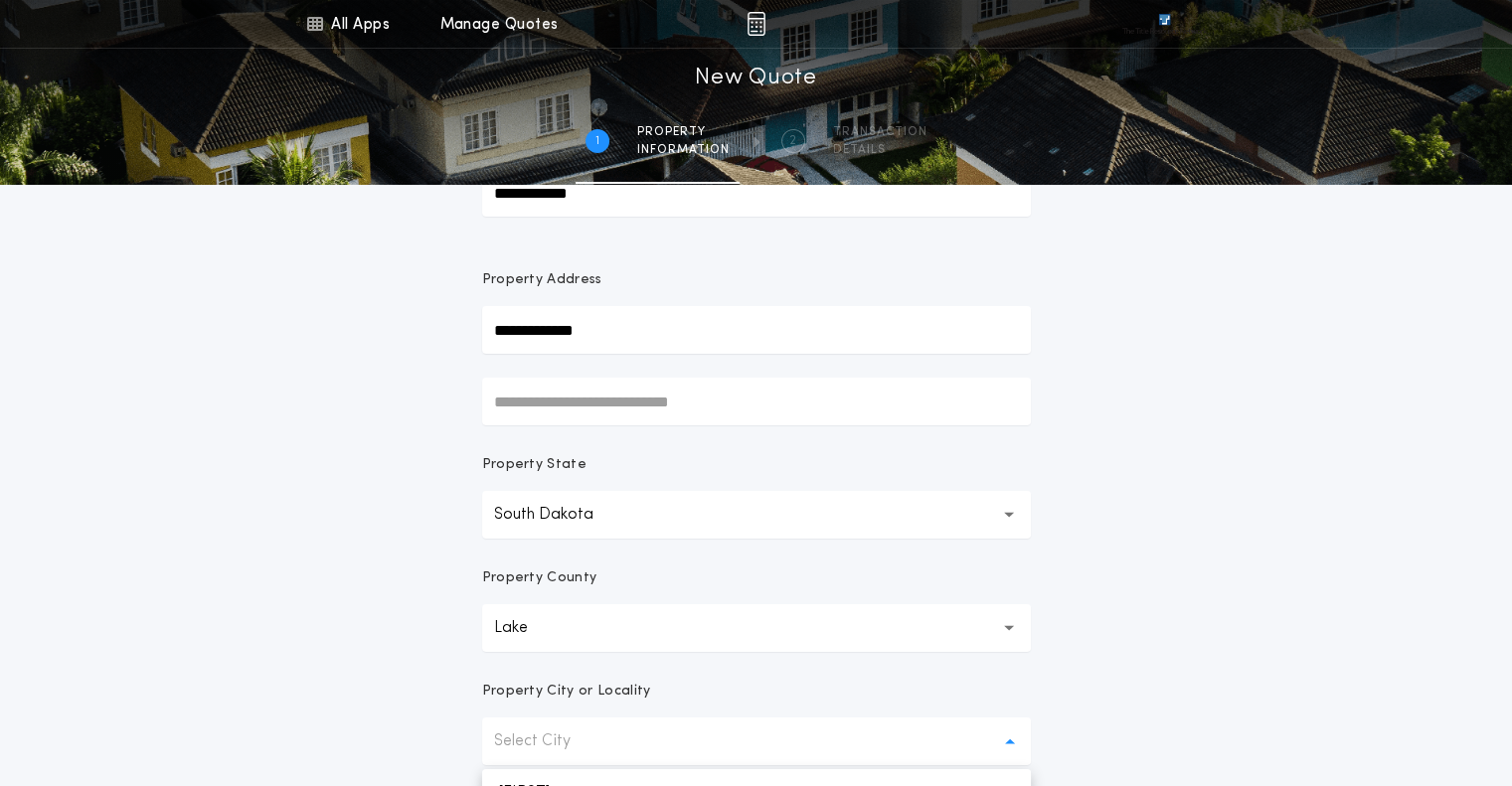 click on "Lake ****" at bounding box center (756, 628) 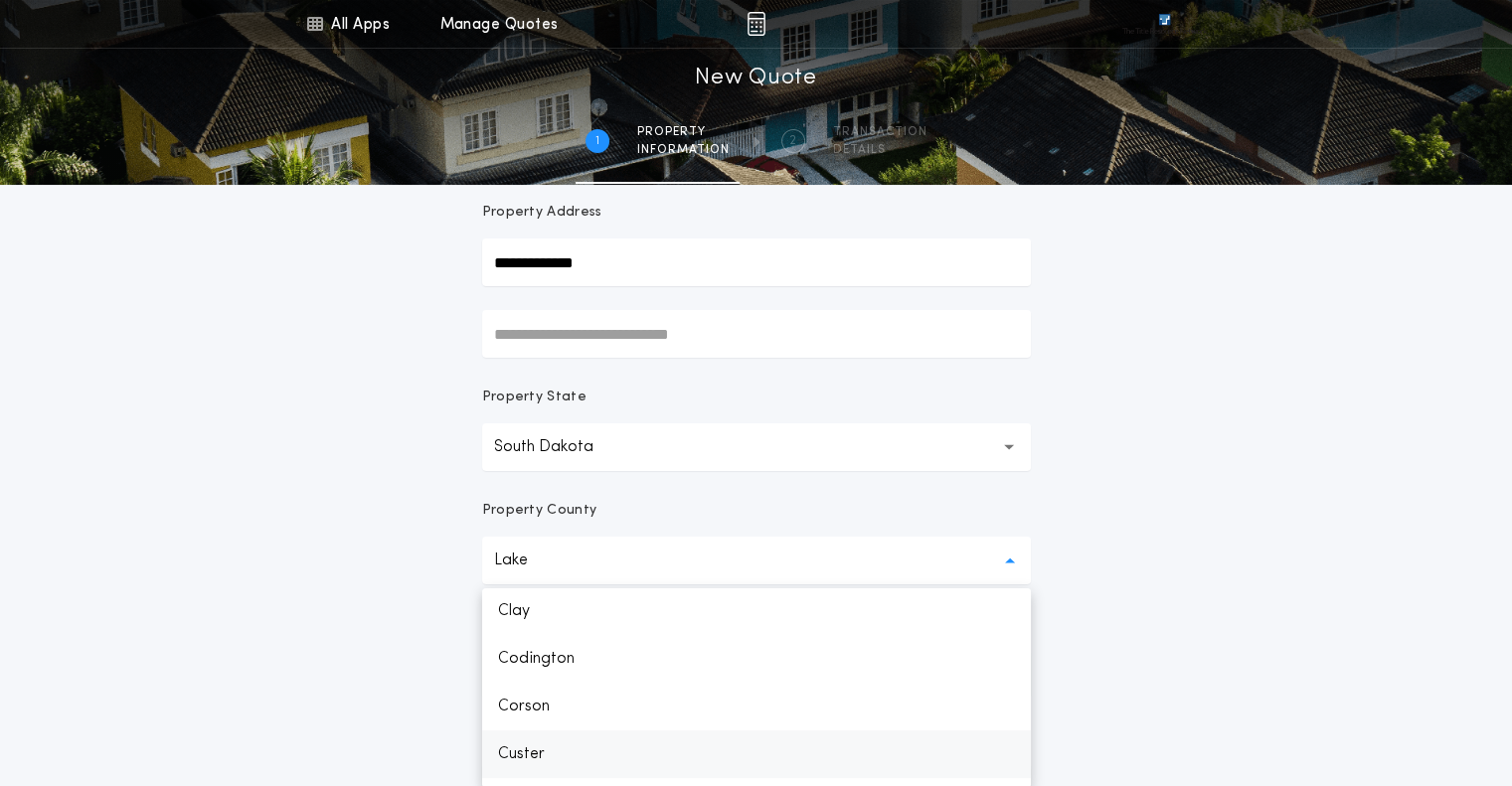 scroll, scrollTop: 568, scrollLeft: 0, axis: vertical 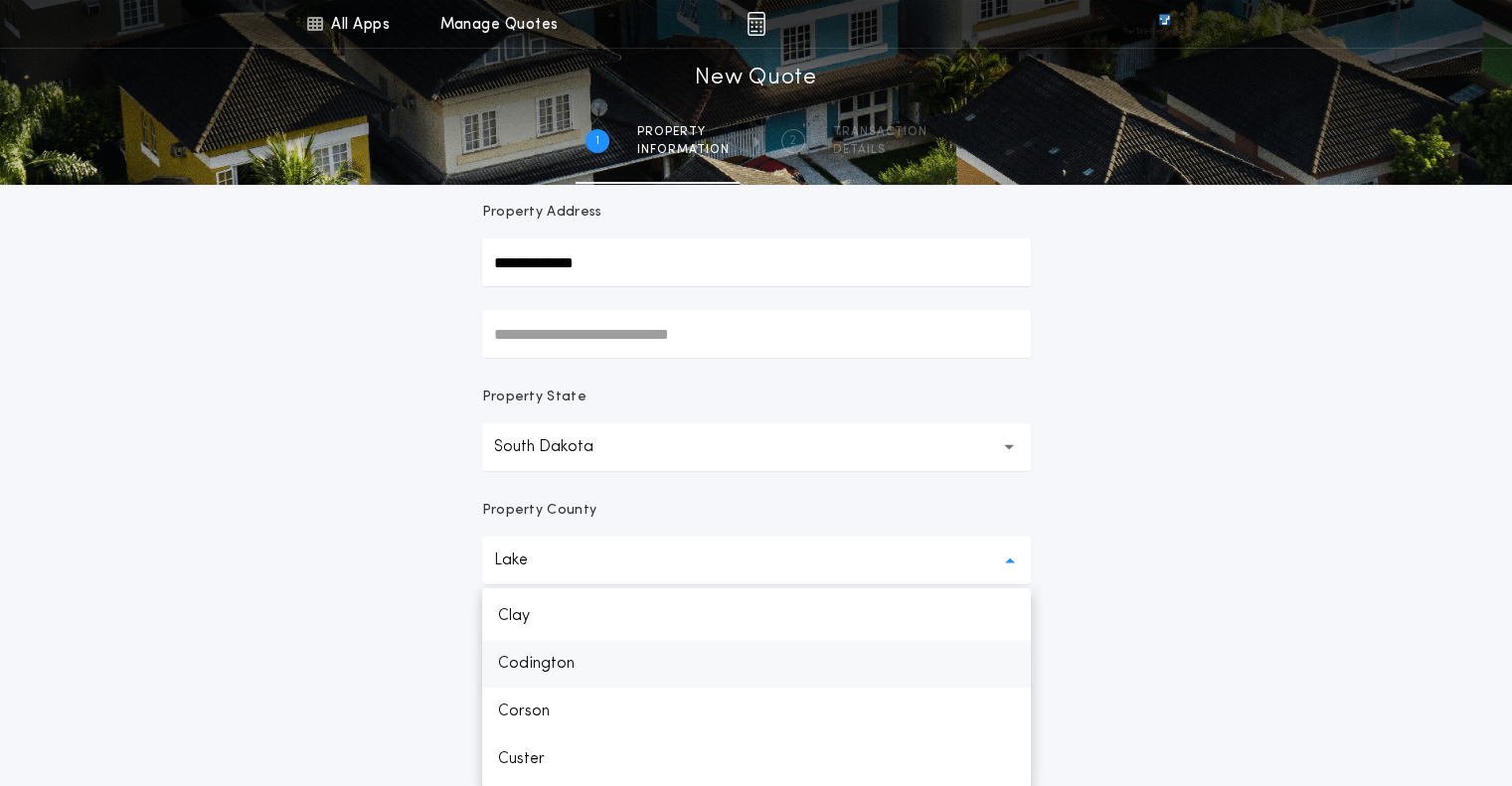 click on "Codington" at bounding box center (756, 664) 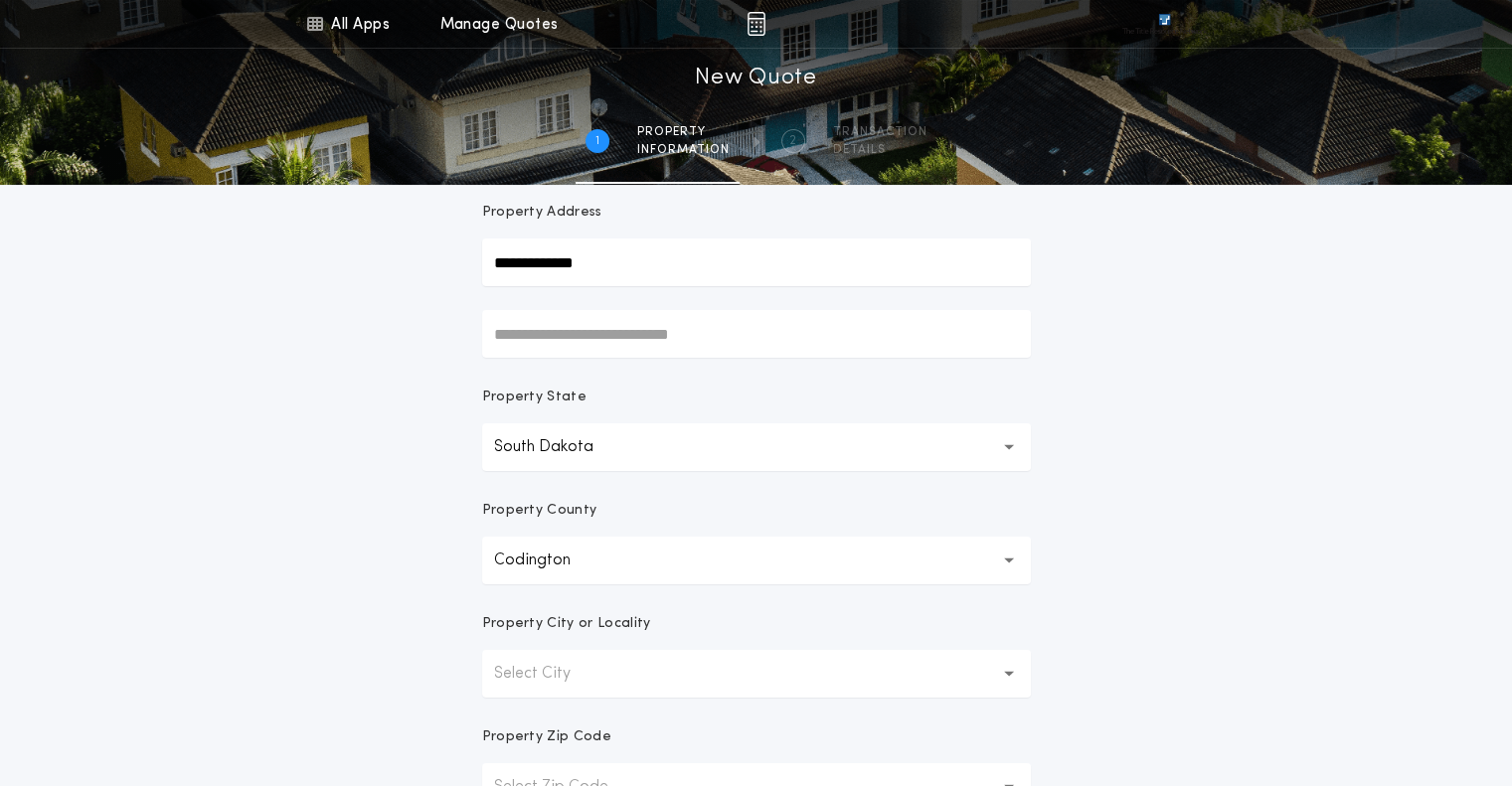 click on "**********" at bounding box center [756, 400] 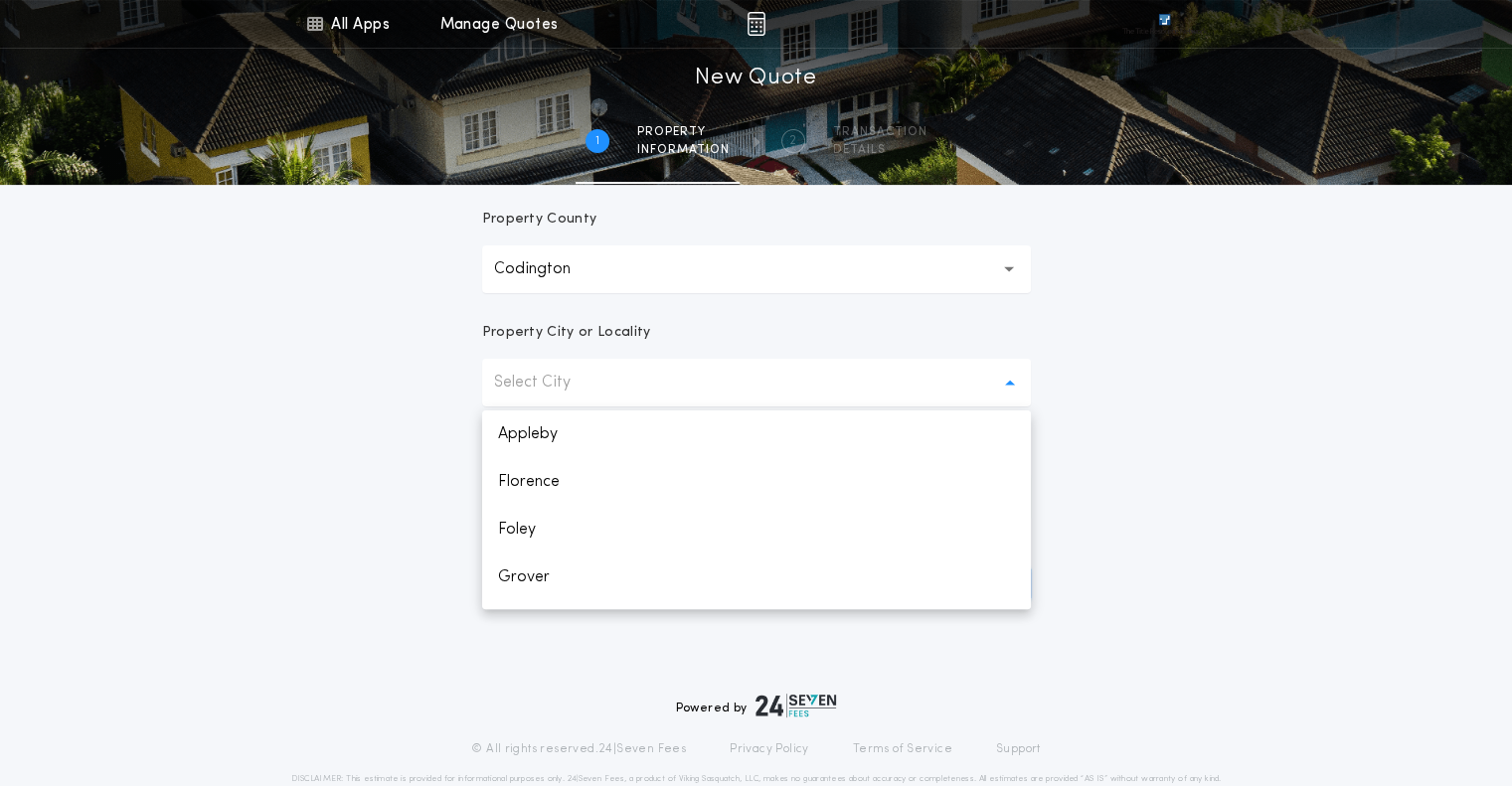 scroll, scrollTop: 465, scrollLeft: 0, axis: vertical 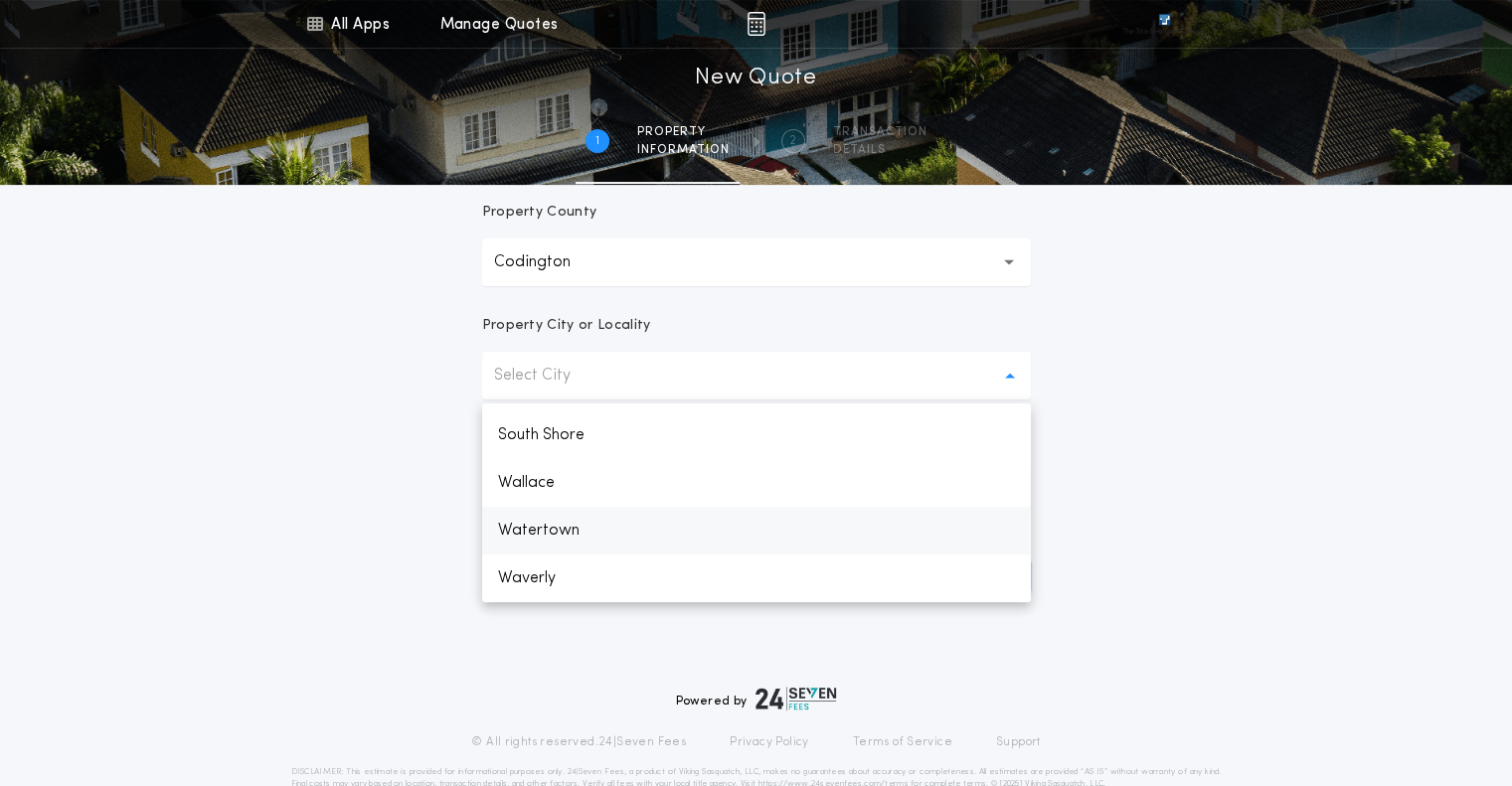 click on "Watertown" at bounding box center [756, 531] 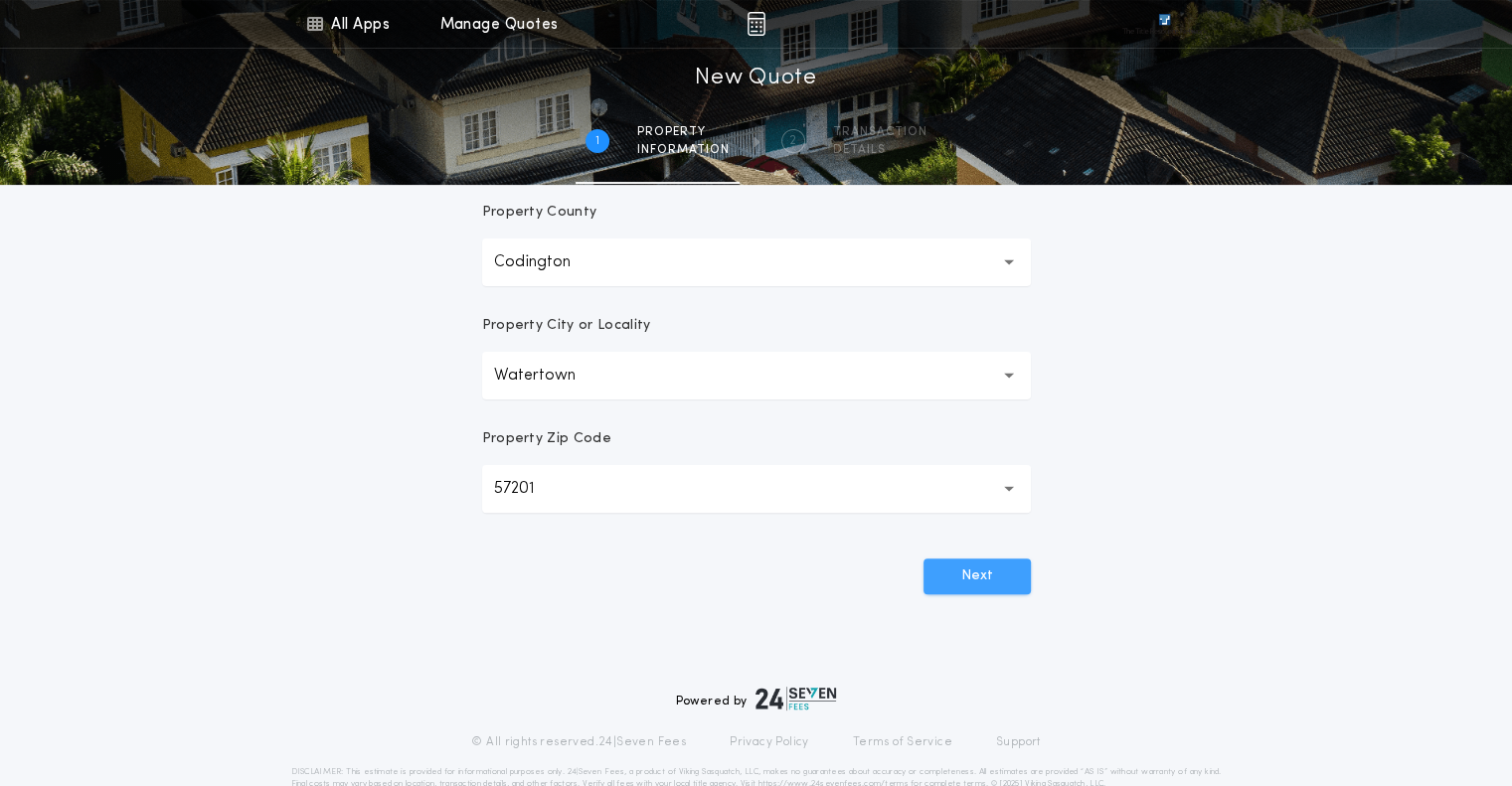 click on "Next" at bounding box center (977, 576) 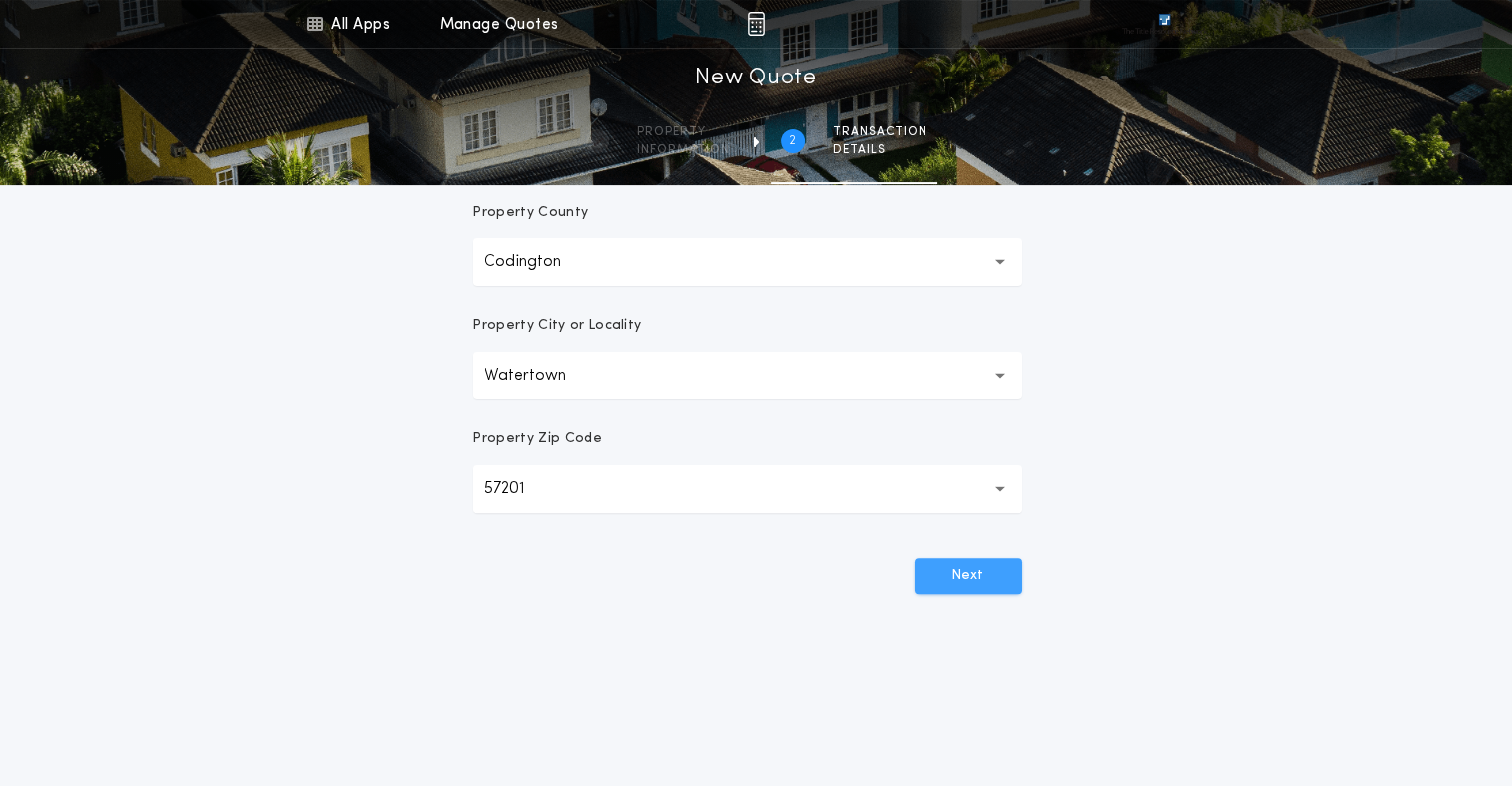 scroll, scrollTop: 0, scrollLeft: 0, axis: both 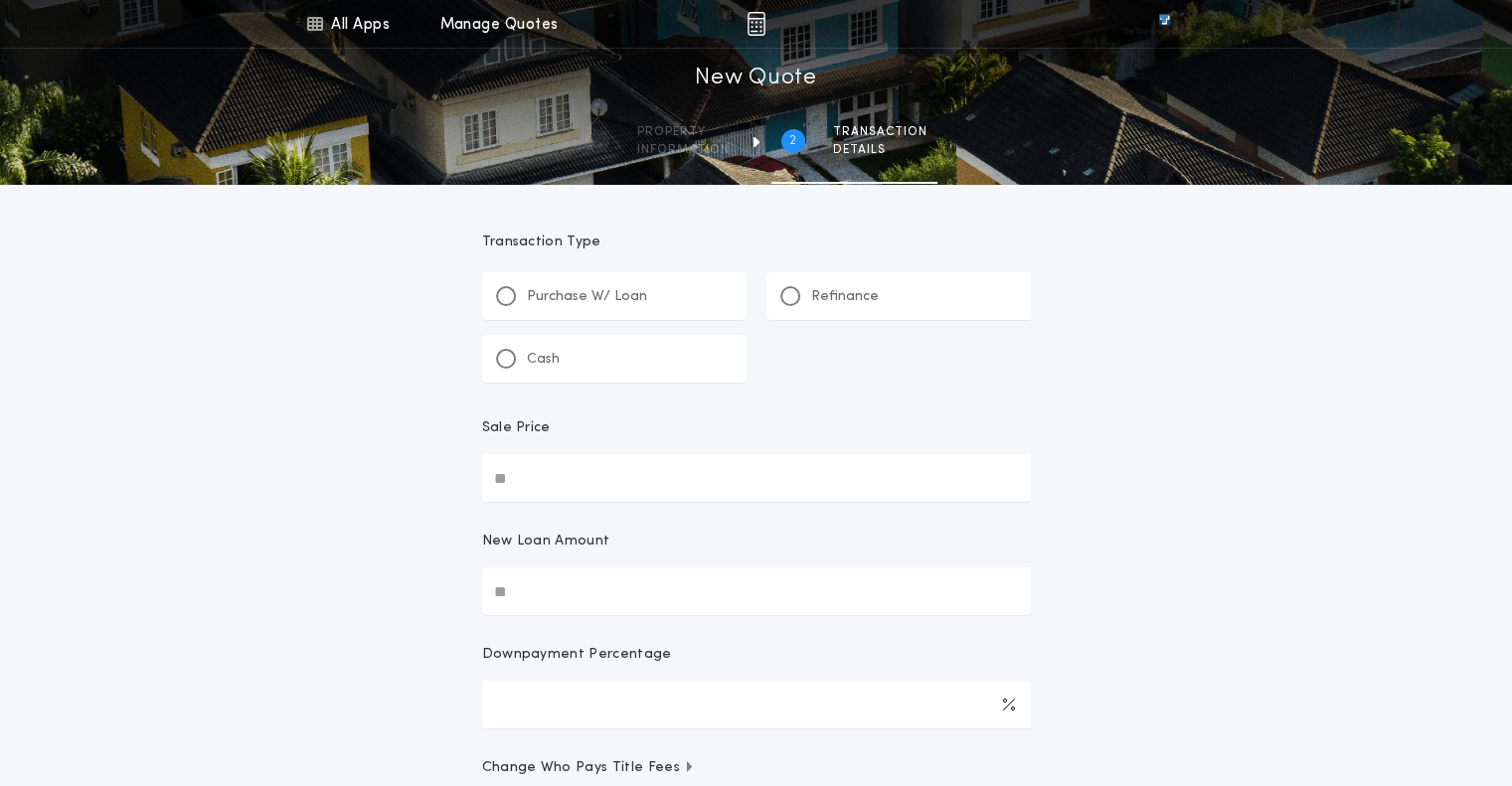 click on "Purchase W/ Loan" at bounding box center [587, 297] 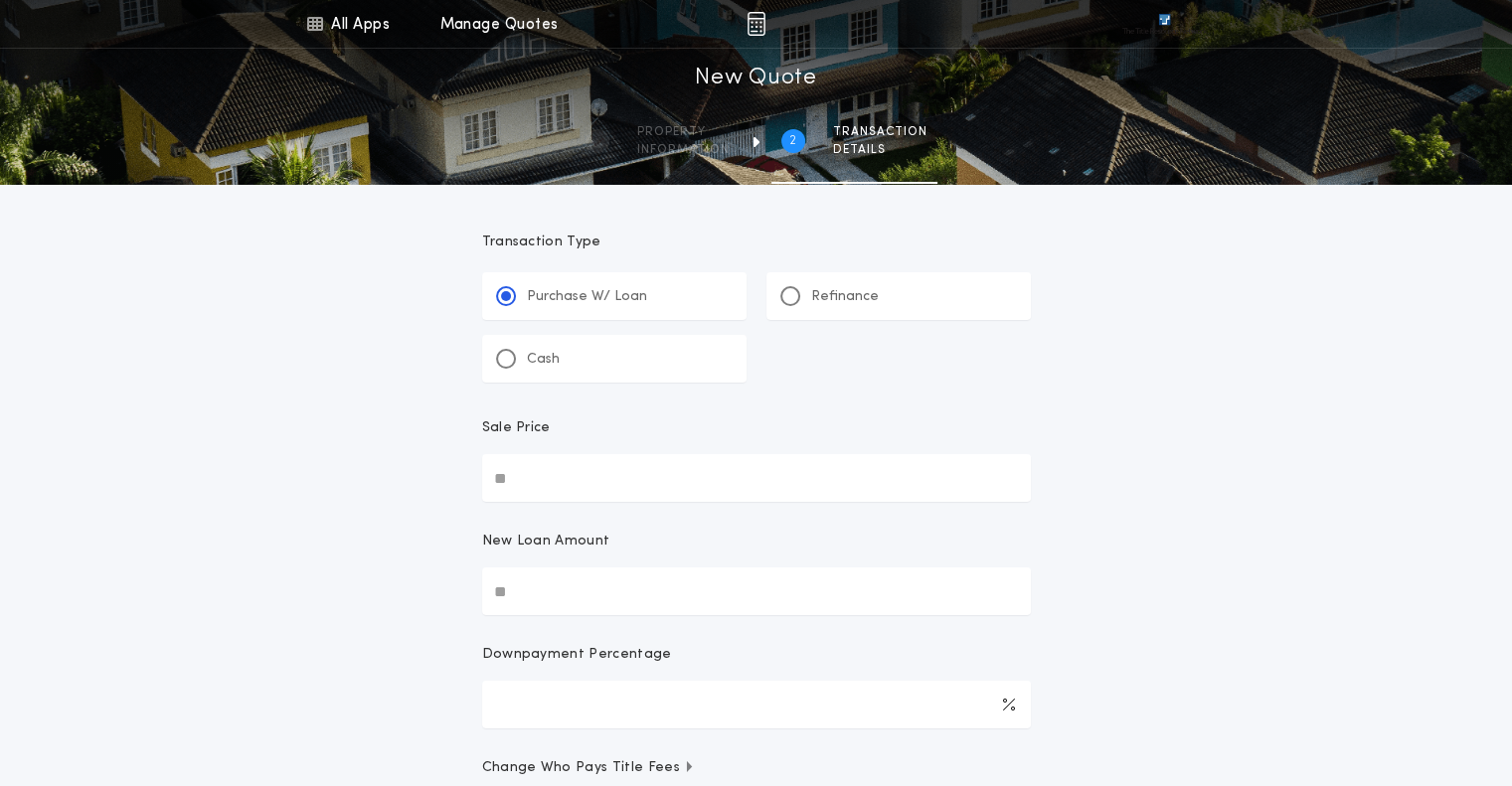 click on "Sale Price" at bounding box center [756, 478] 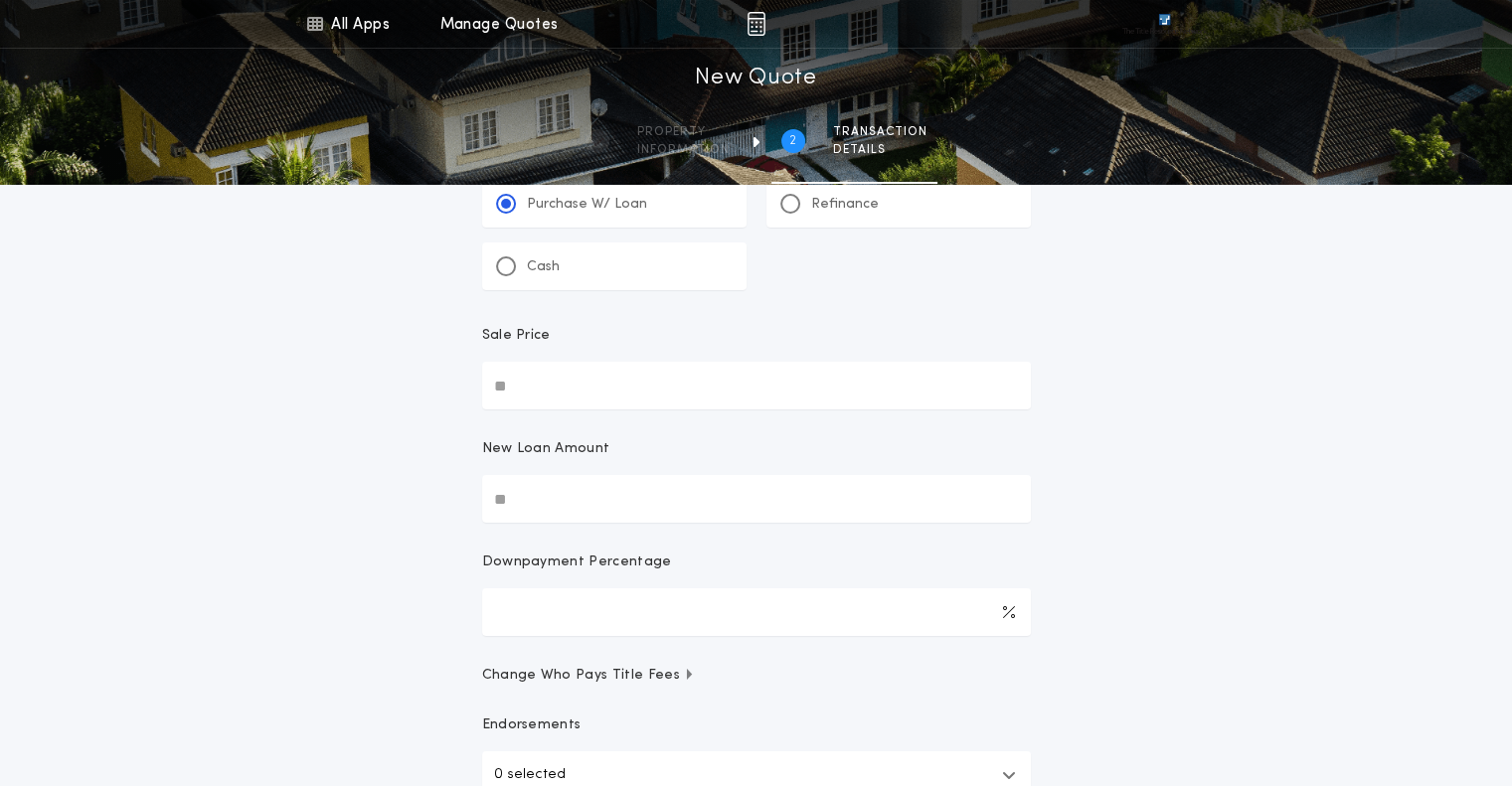 scroll, scrollTop: 199, scrollLeft: 0, axis: vertical 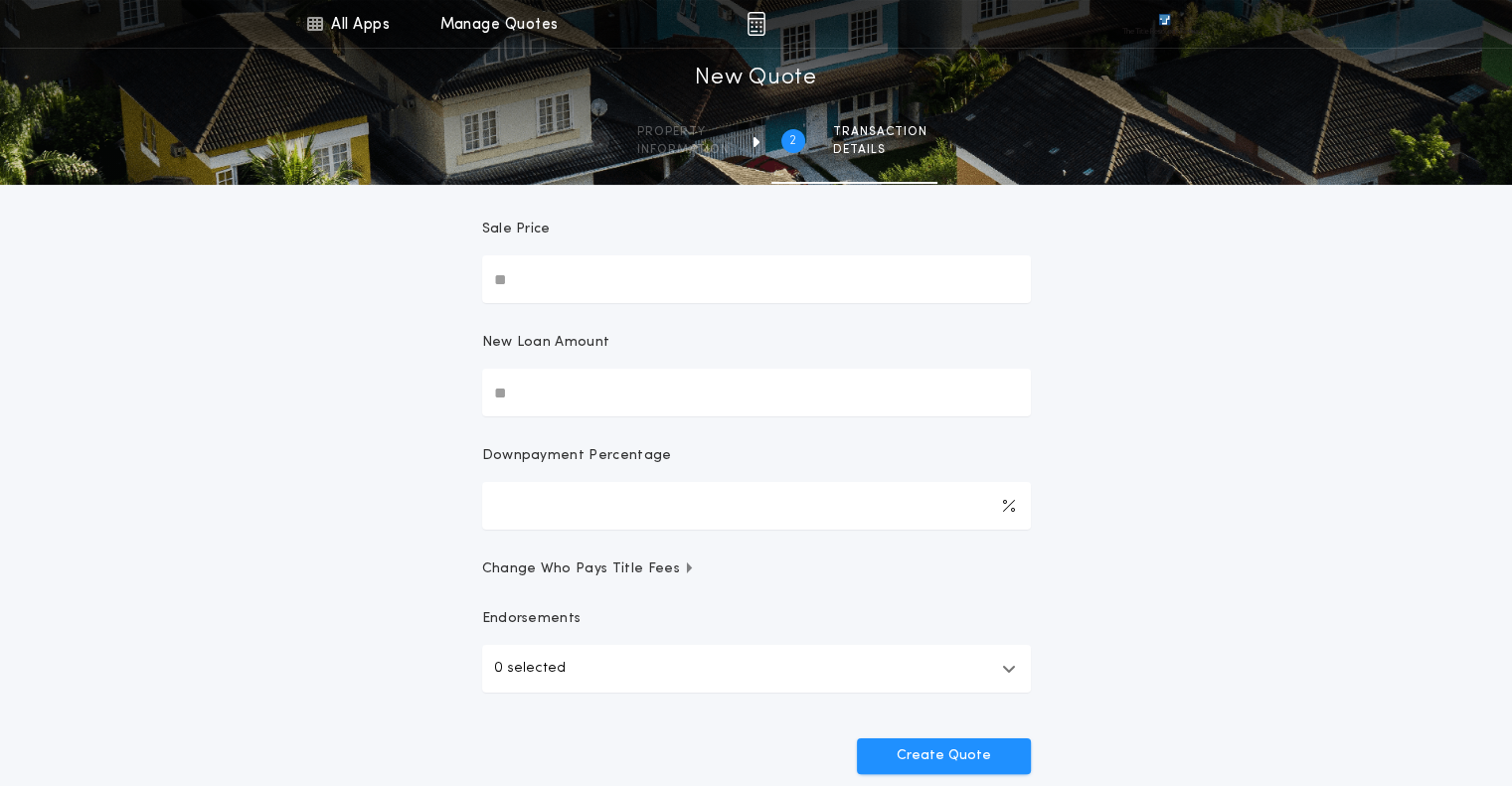 drag, startPoint x: 540, startPoint y: 269, endPoint x: 441, endPoint y: 277, distance: 99.32271 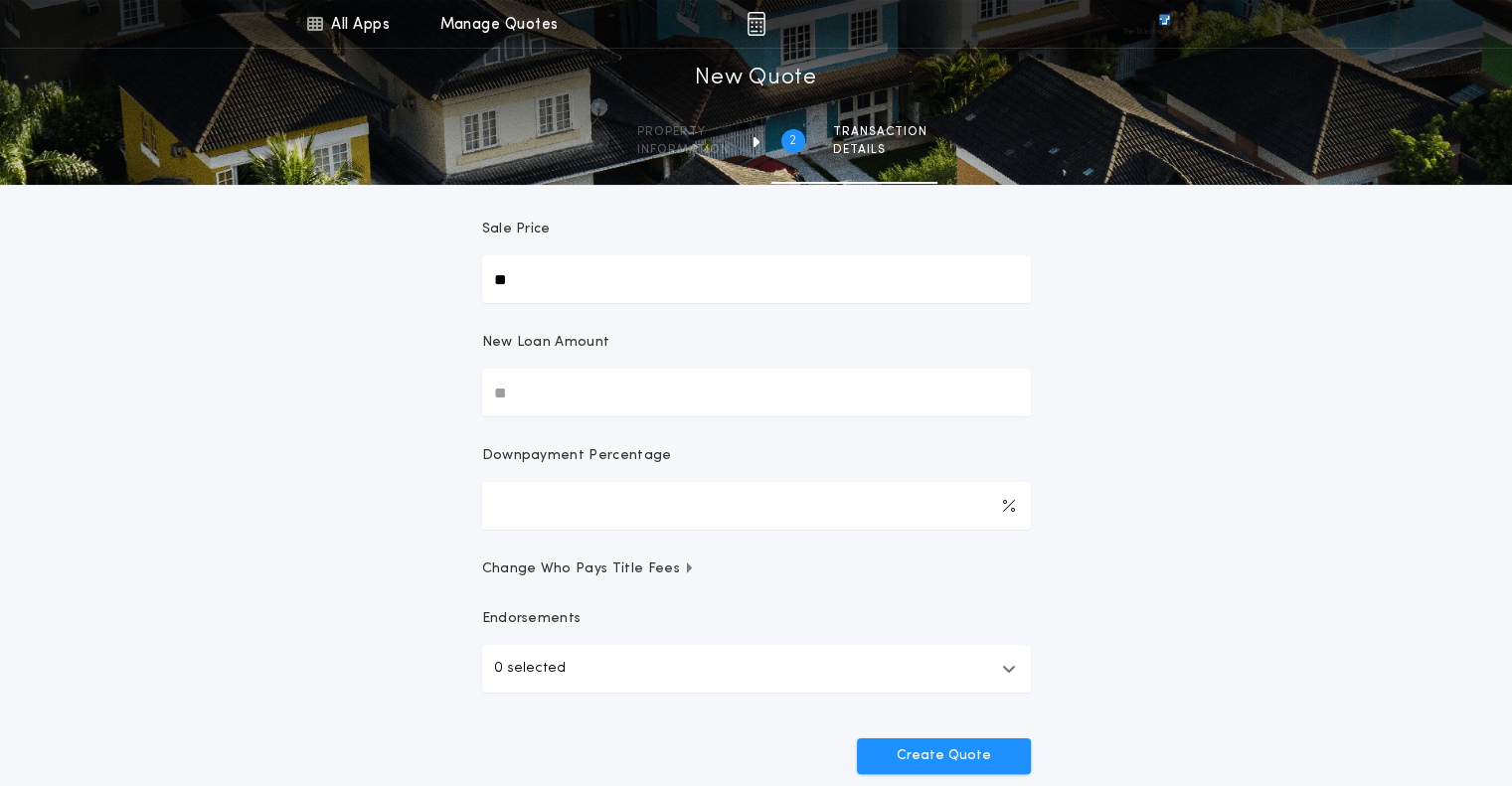 type on "**" 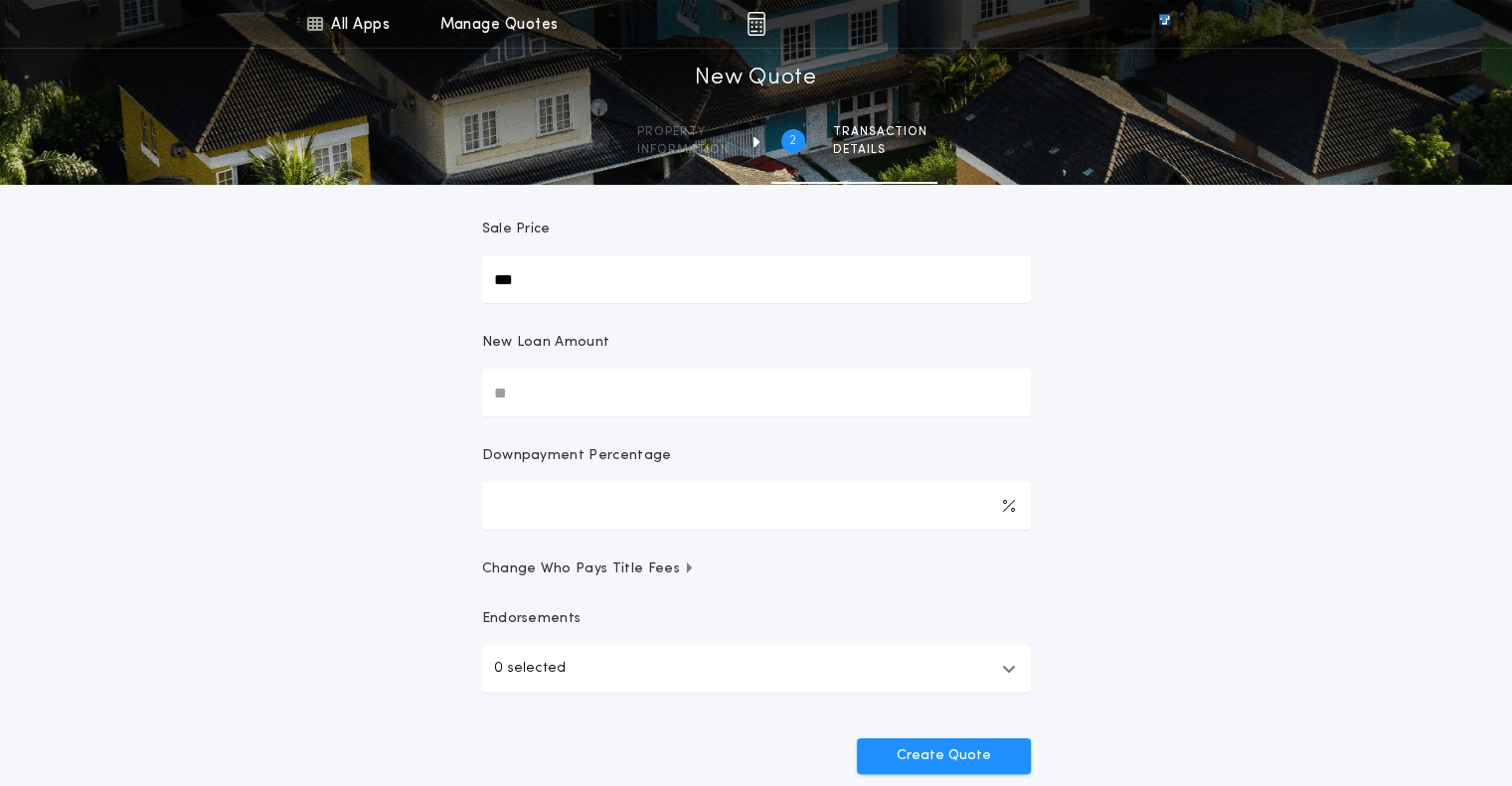 type on "***" 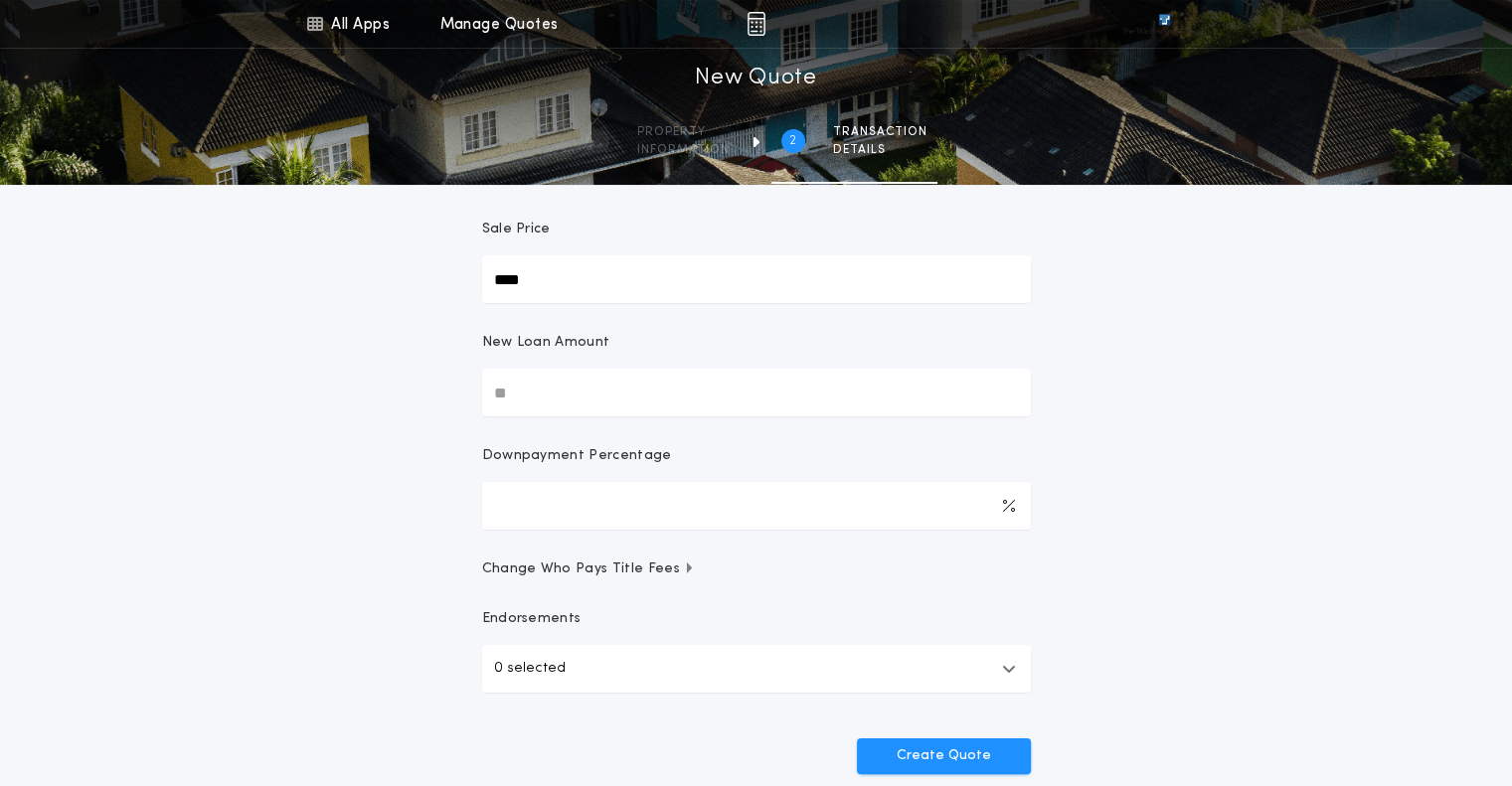 type on "****" 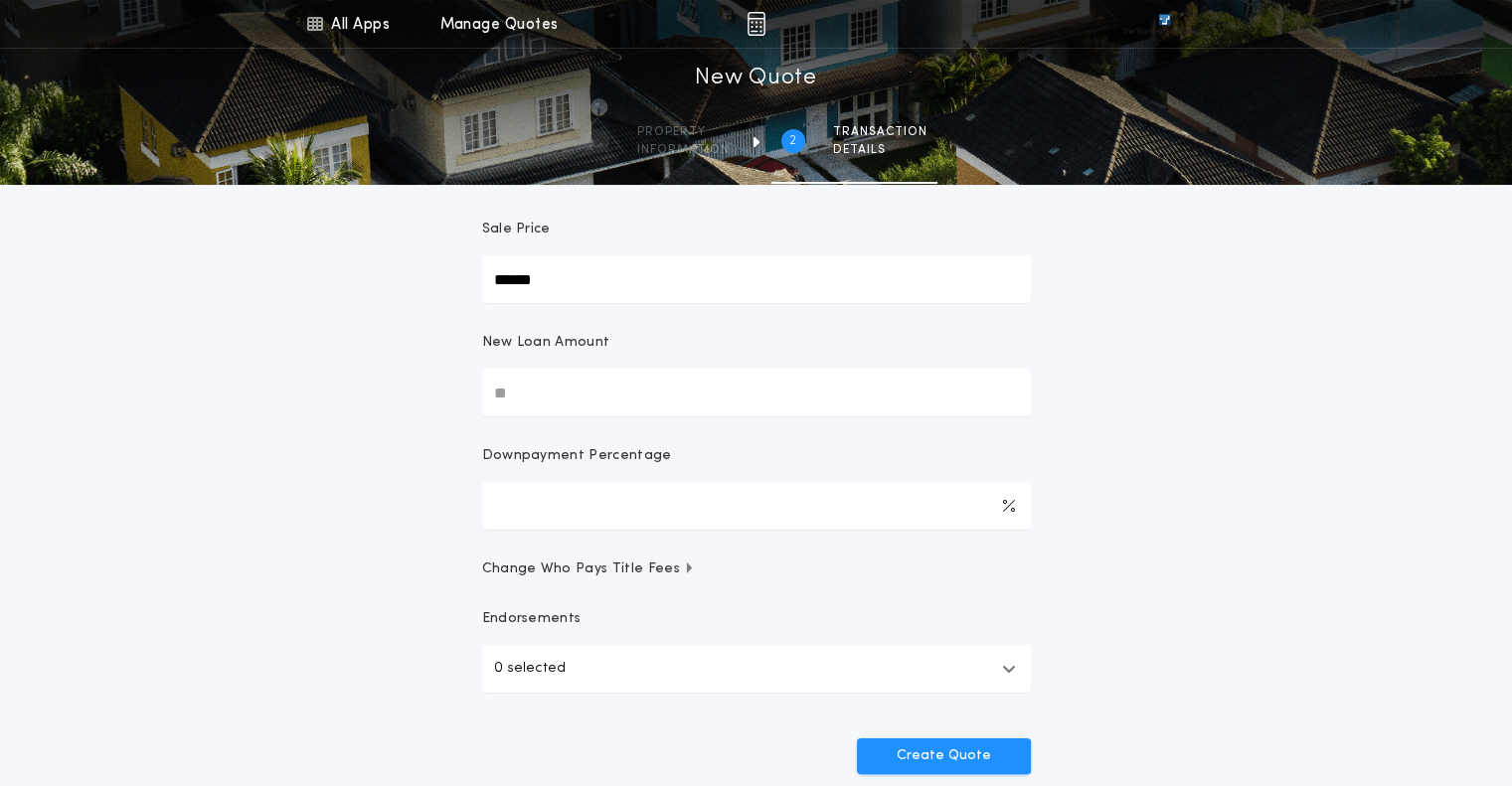 type on "******" 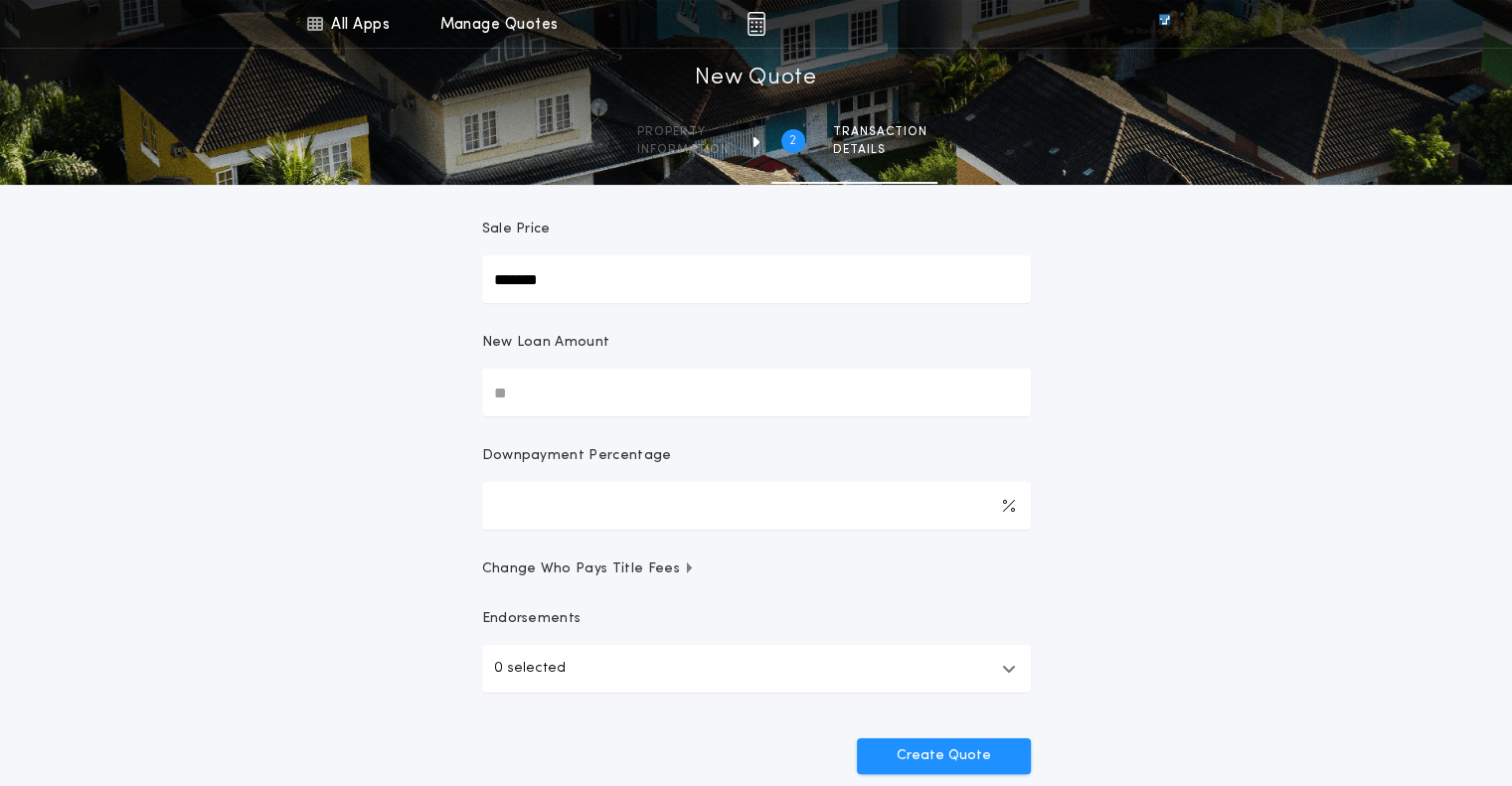type on "*******" 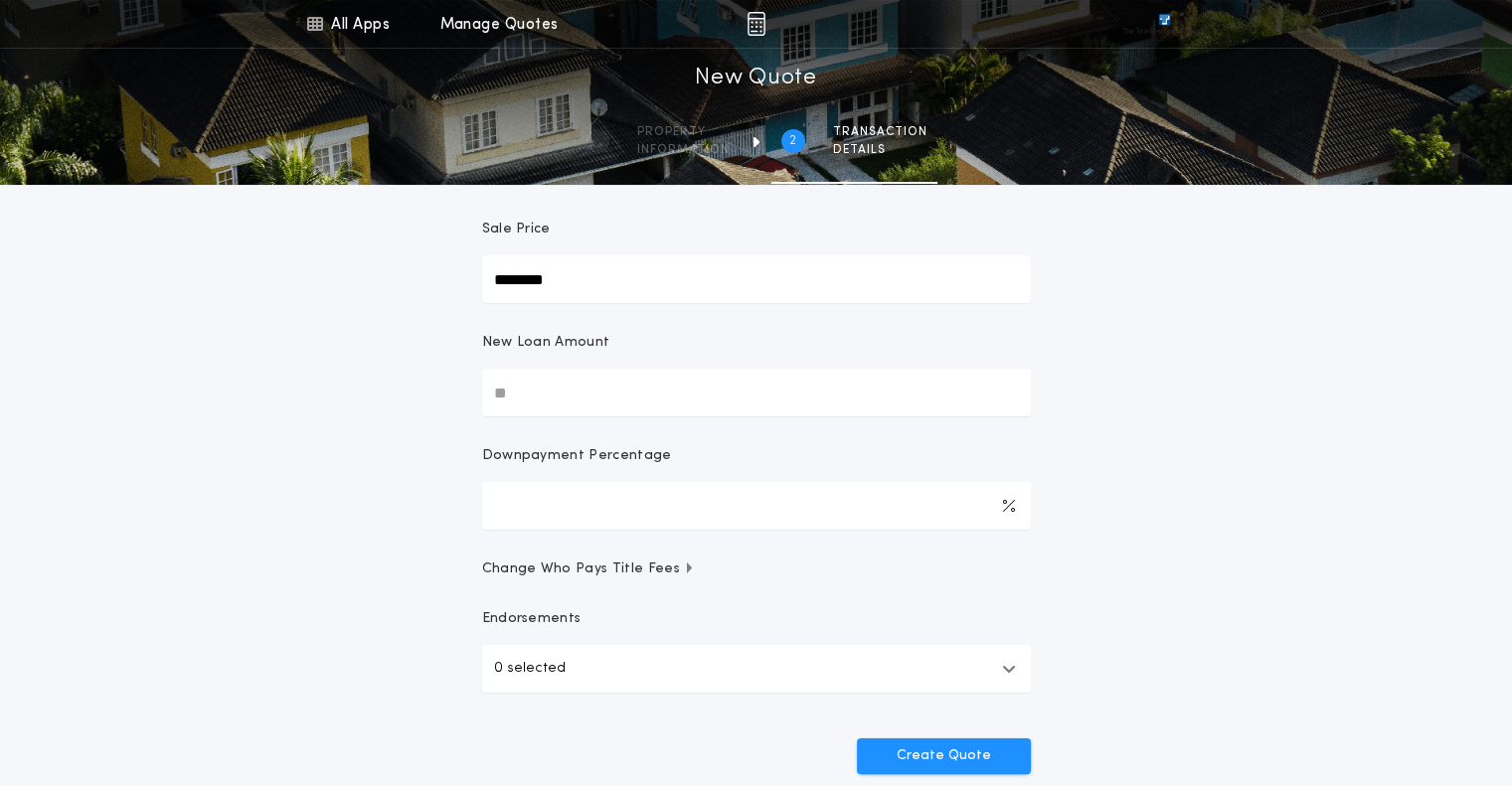 type on "********" 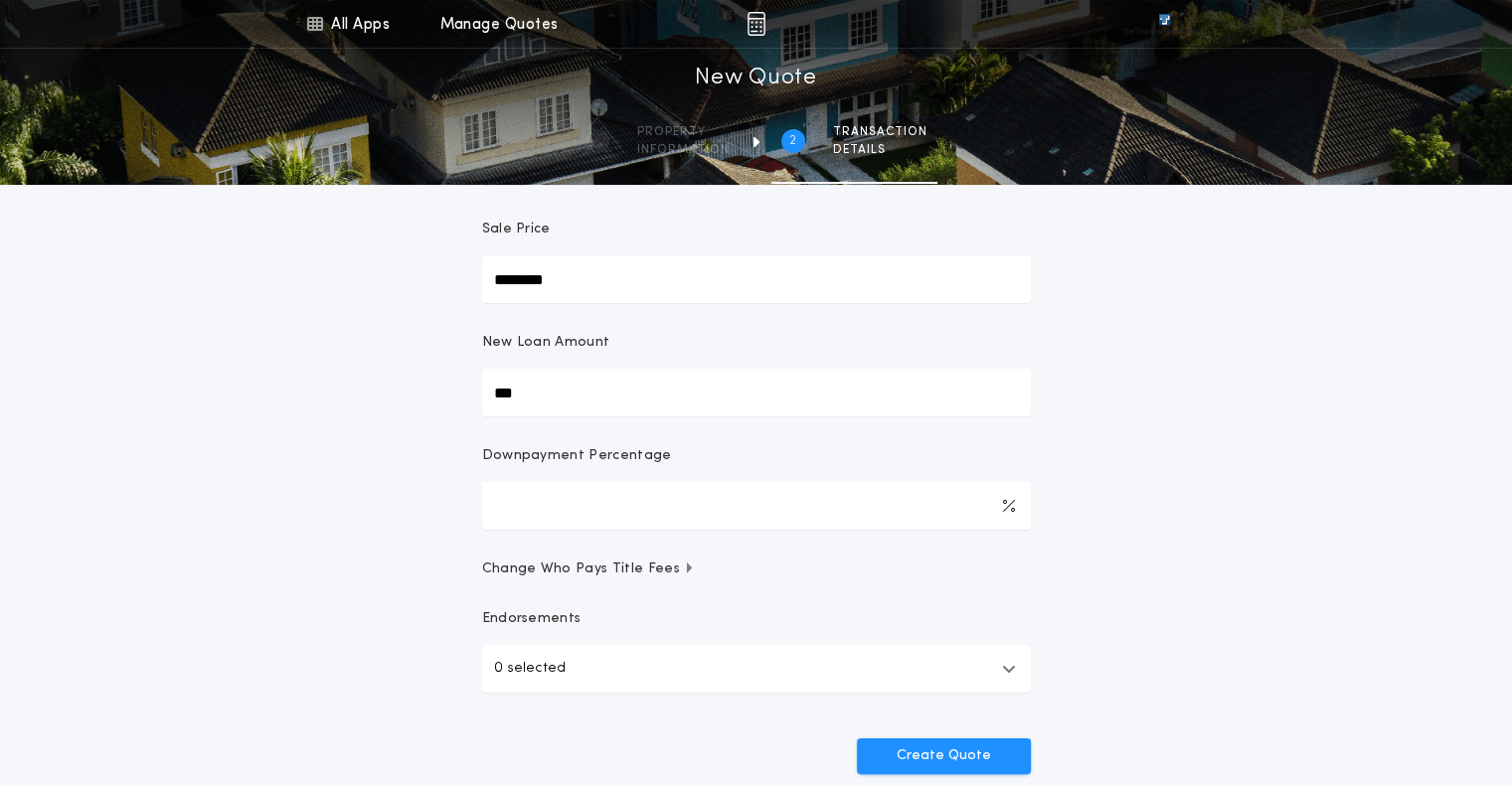 type on "****" 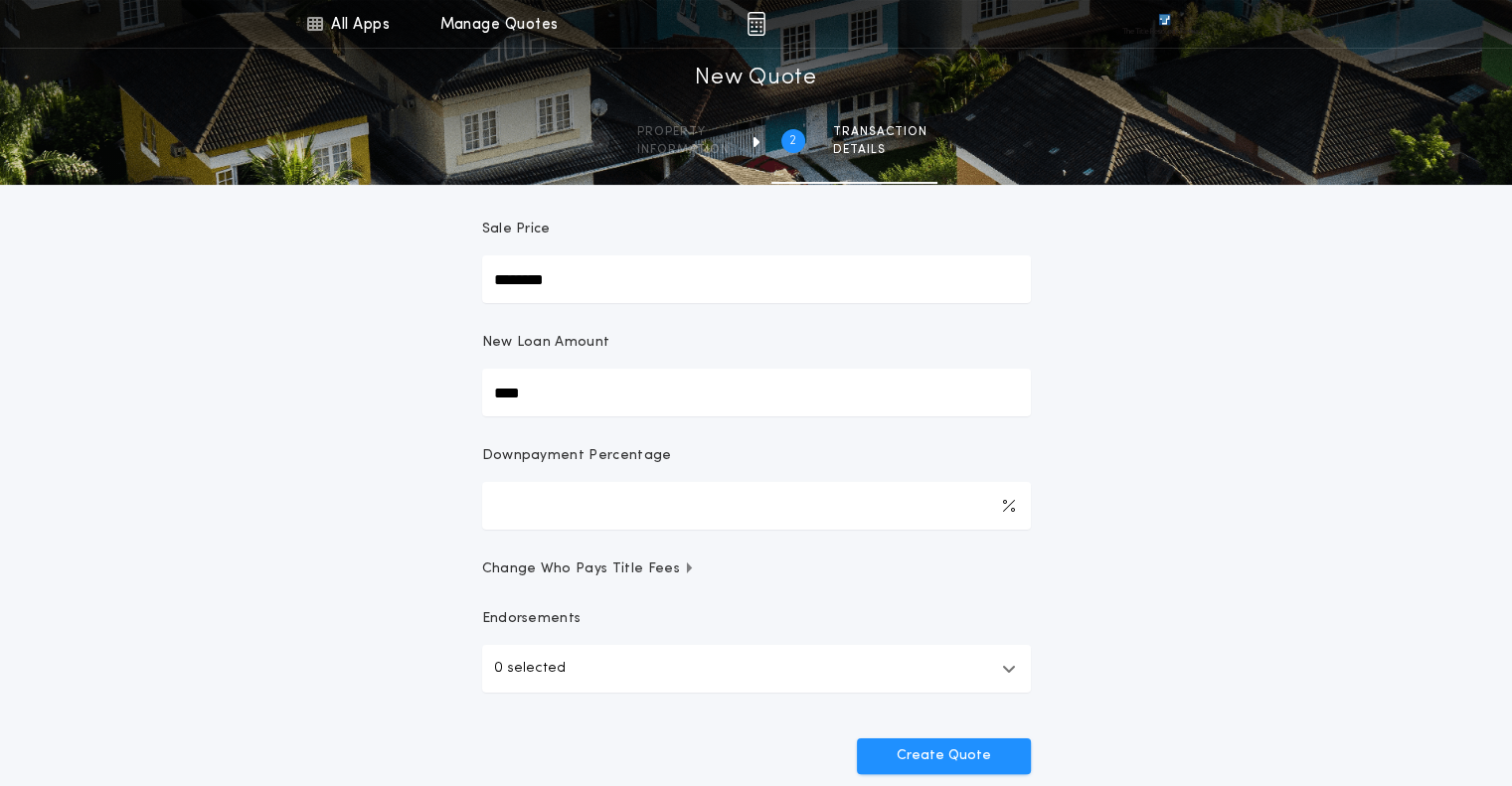 type on "******" 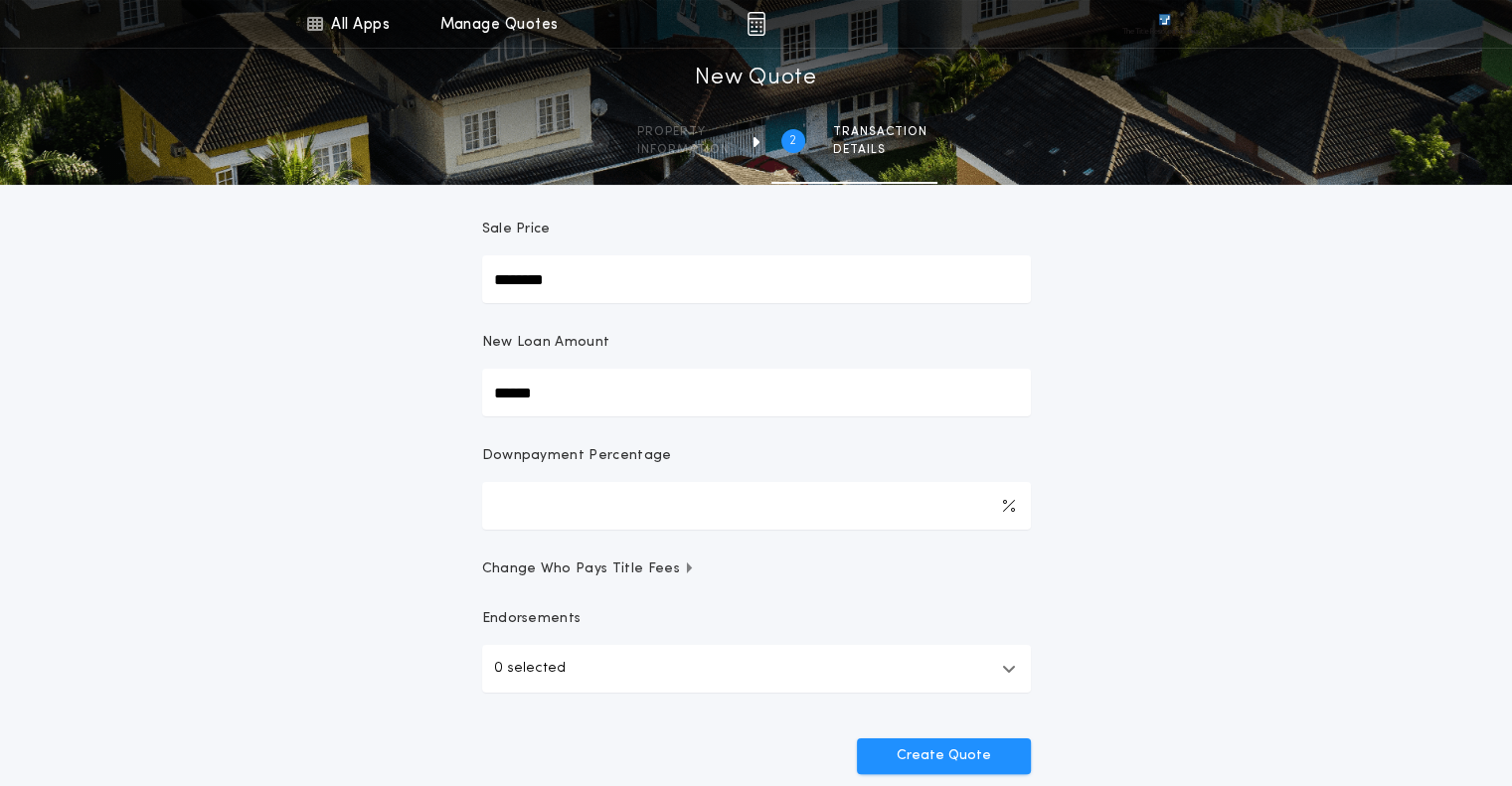 type on "*******" 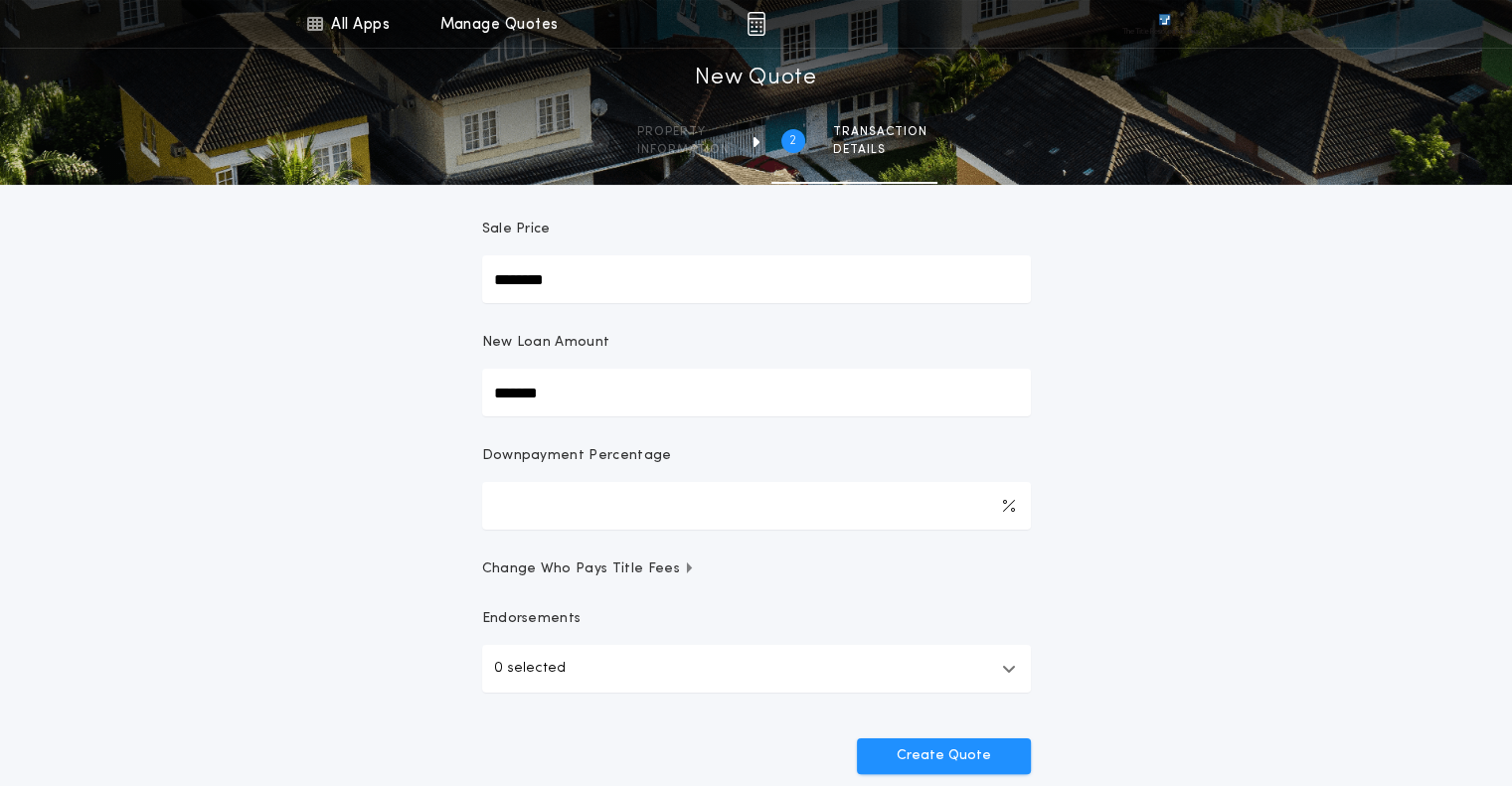 type on "********" 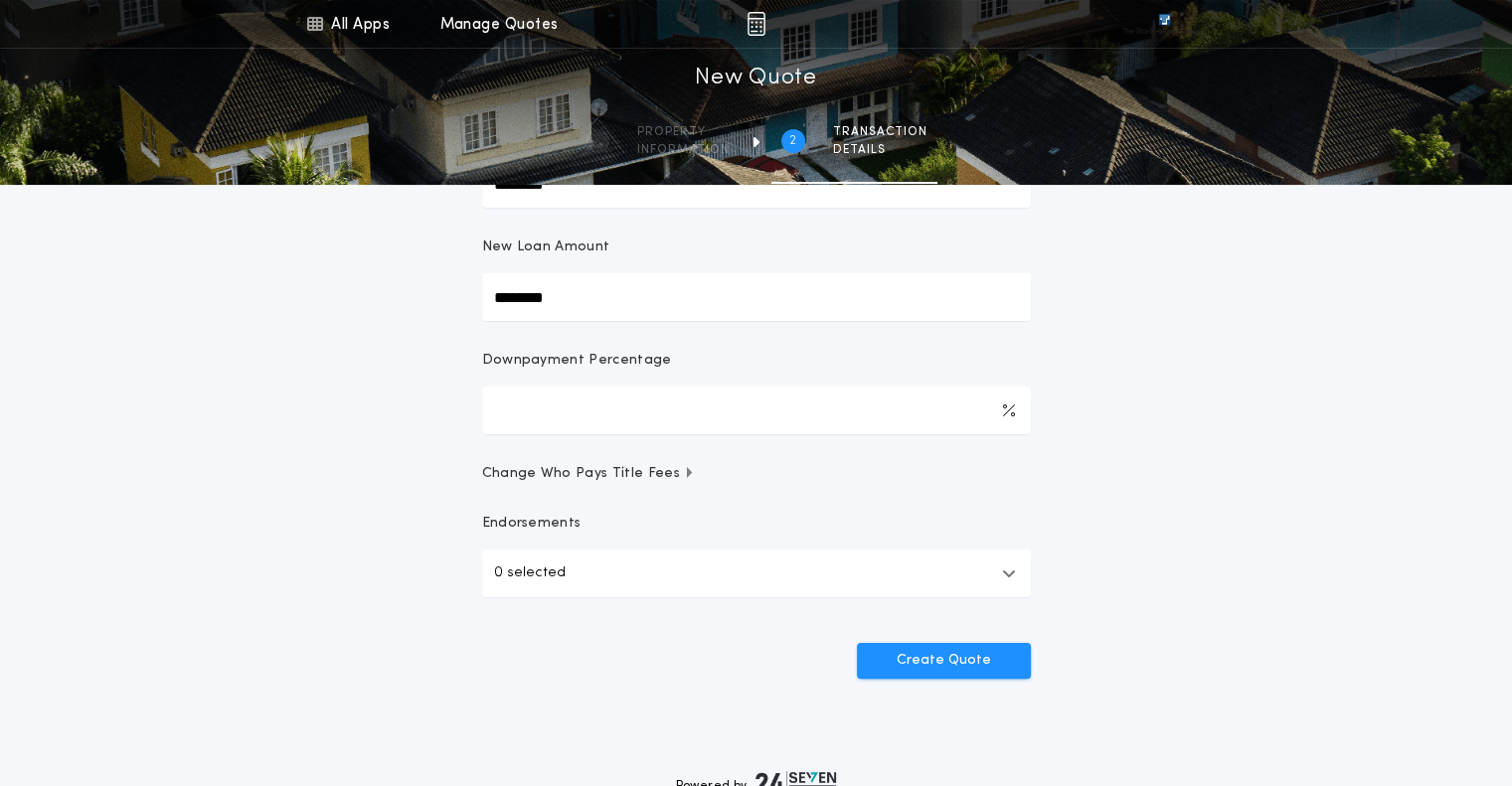 scroll, scrollTop: 397, scrollLeft: 0, axis: vertical 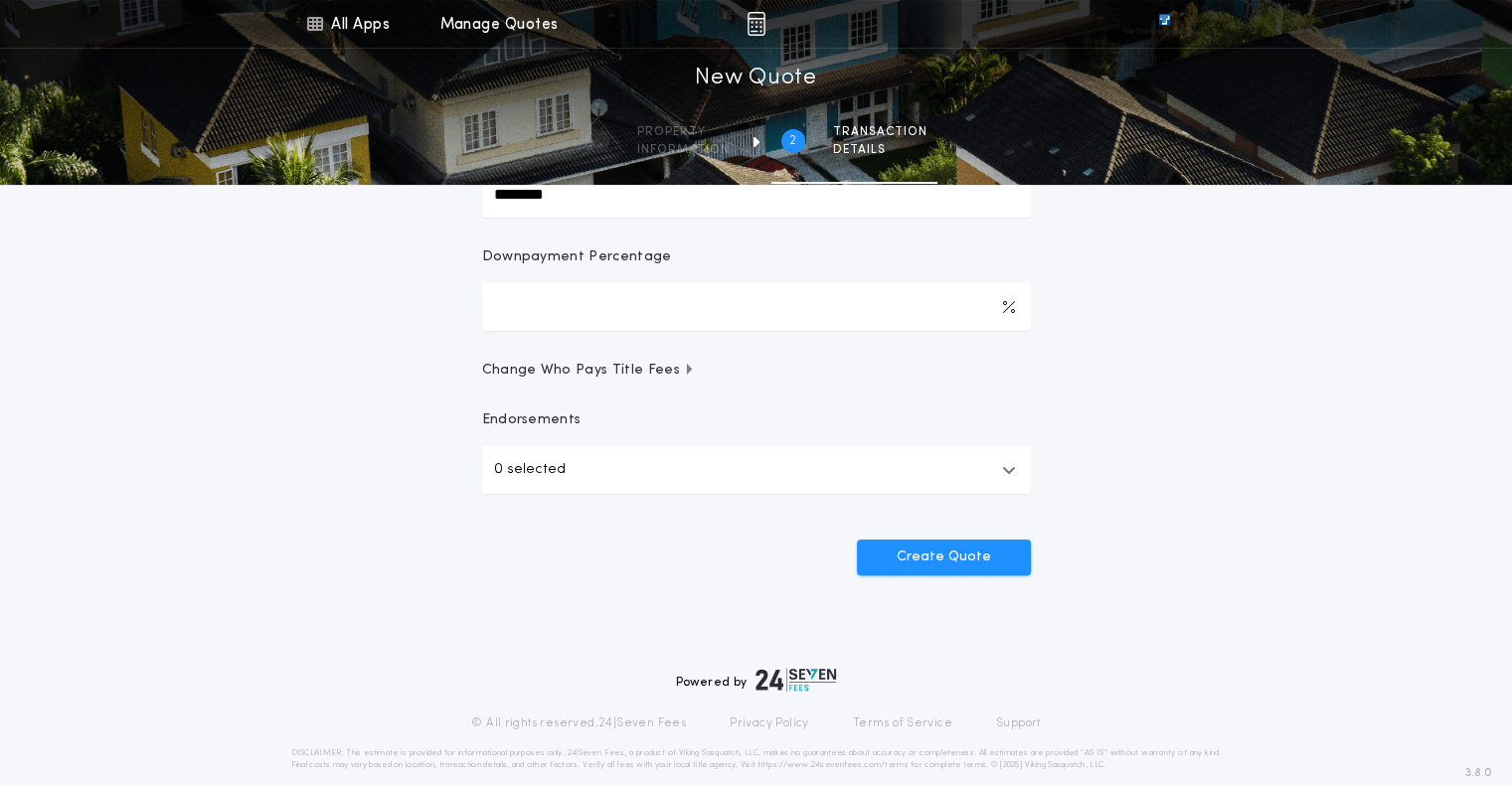type on "********" 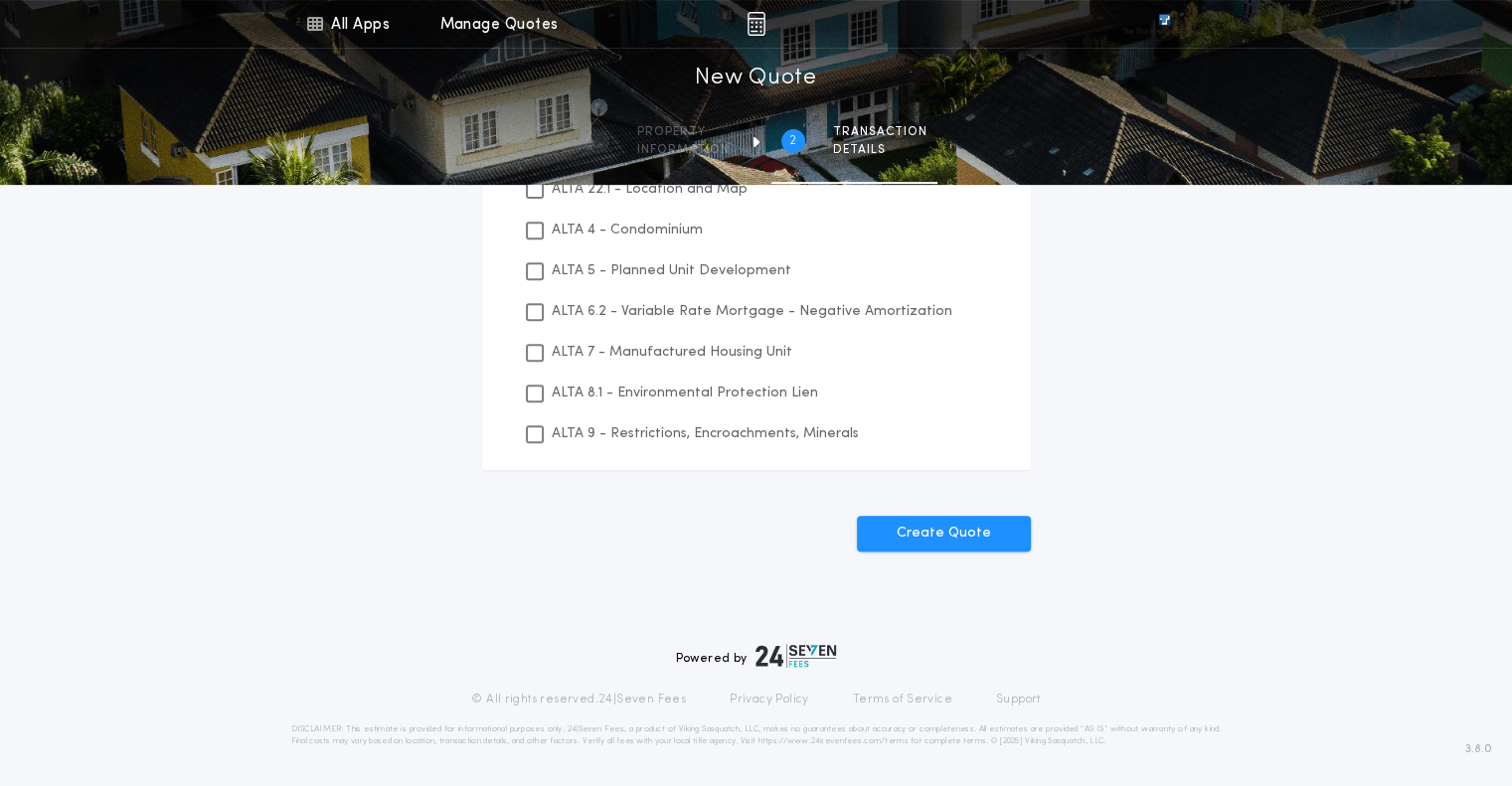 scroll, scrollTop: 739, scrollLeft: 0, axis: vertical 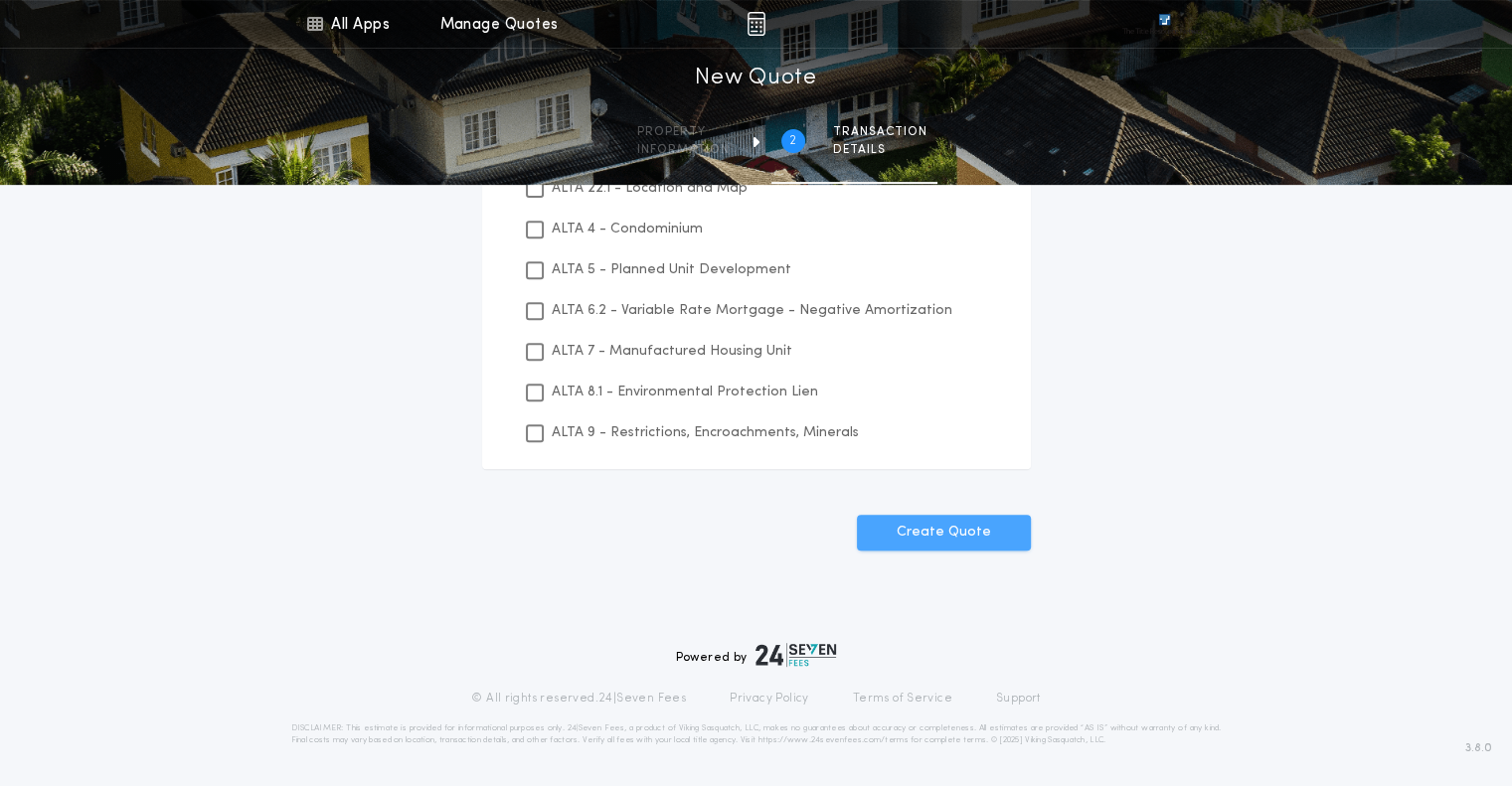 click on "Create Quote" at bounding box center (943, 533) 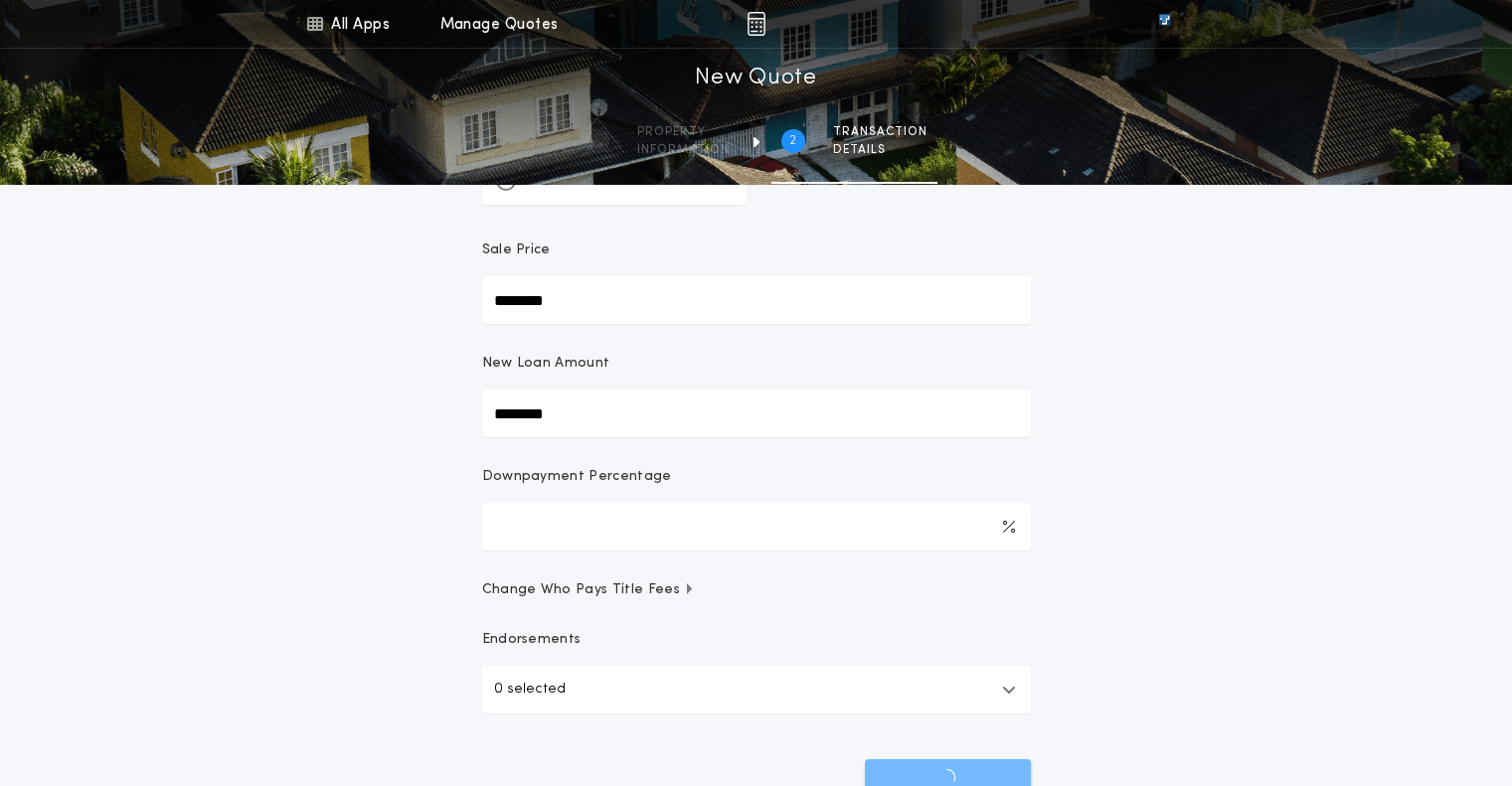 scroll, scrollTop: 322, scrollLeft: 0, axis: vertical 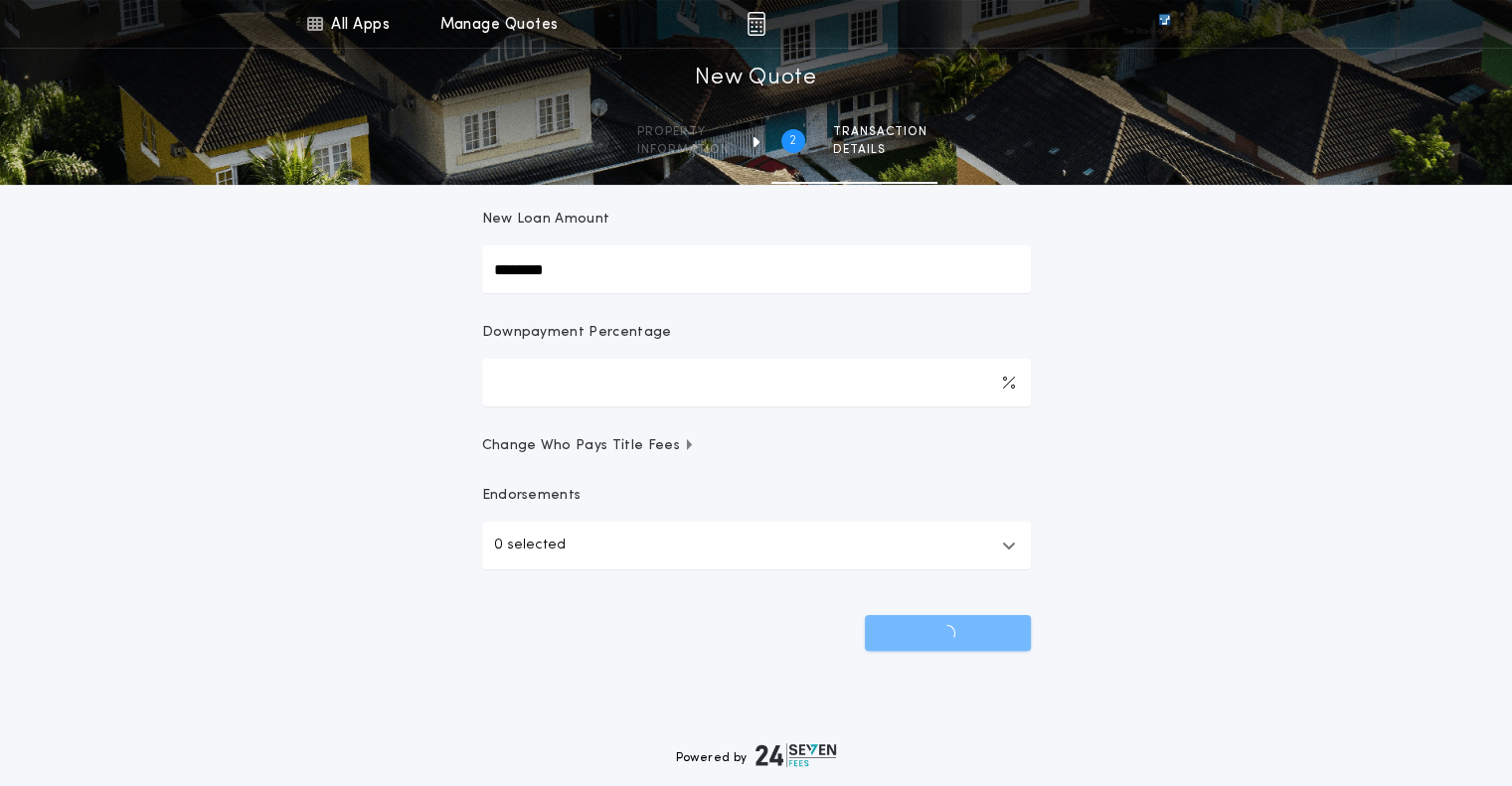click on "0 selected" at bounding box center [756, 546] 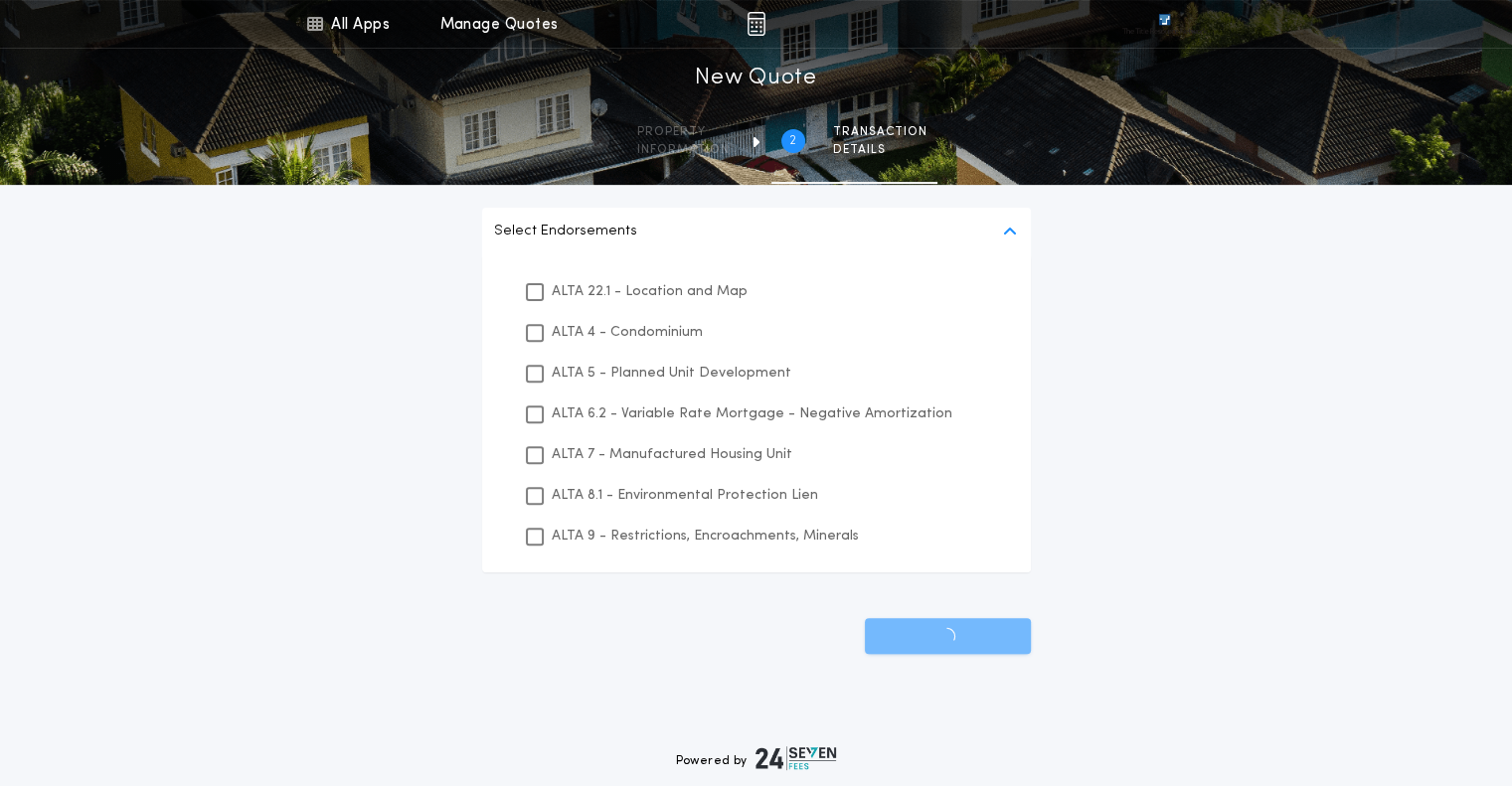 scroll, scrollTop: 521, scrollLeft: 0, axis: vertical 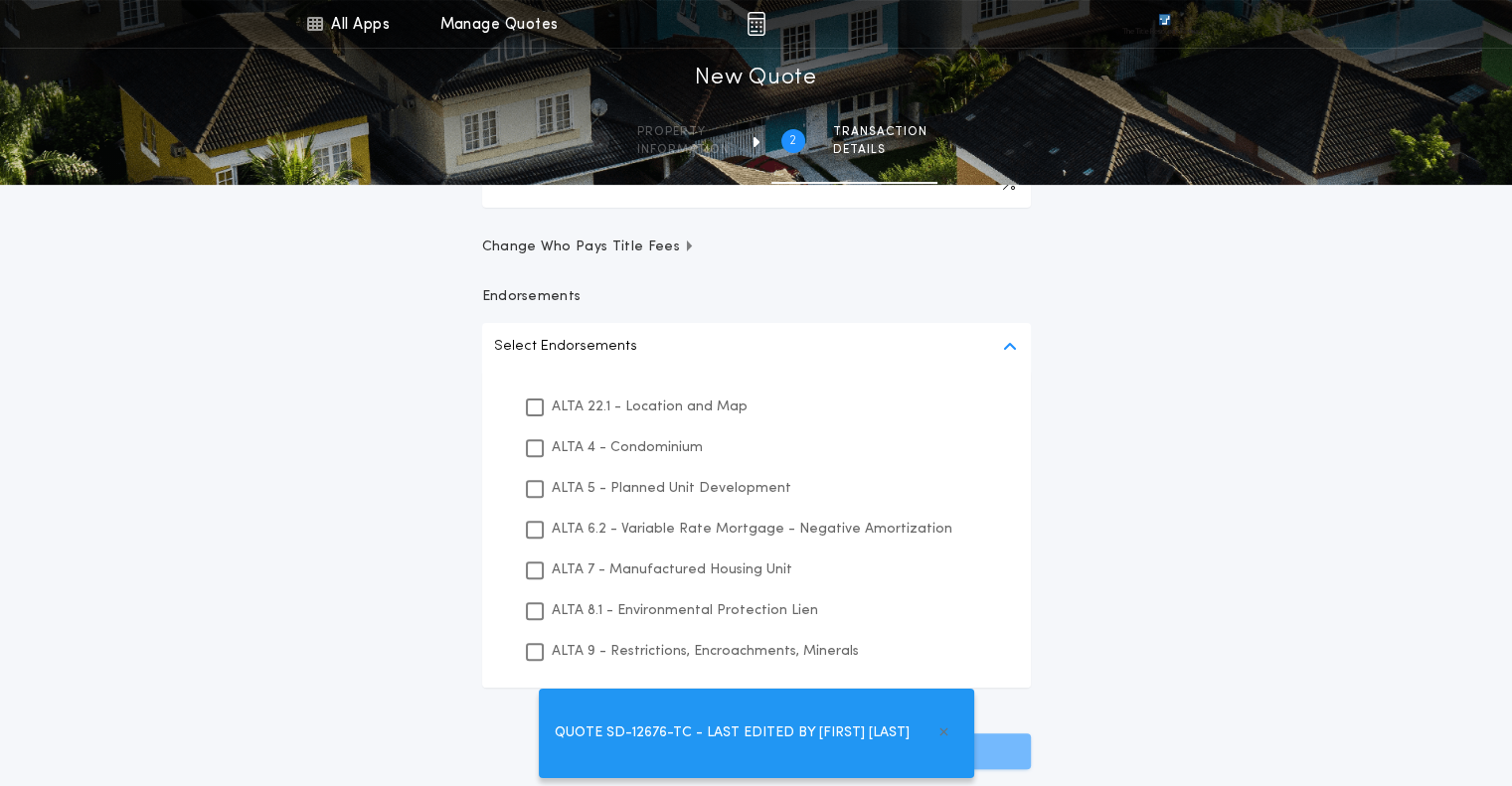 click on "**********" at bounding box center [756, 162] 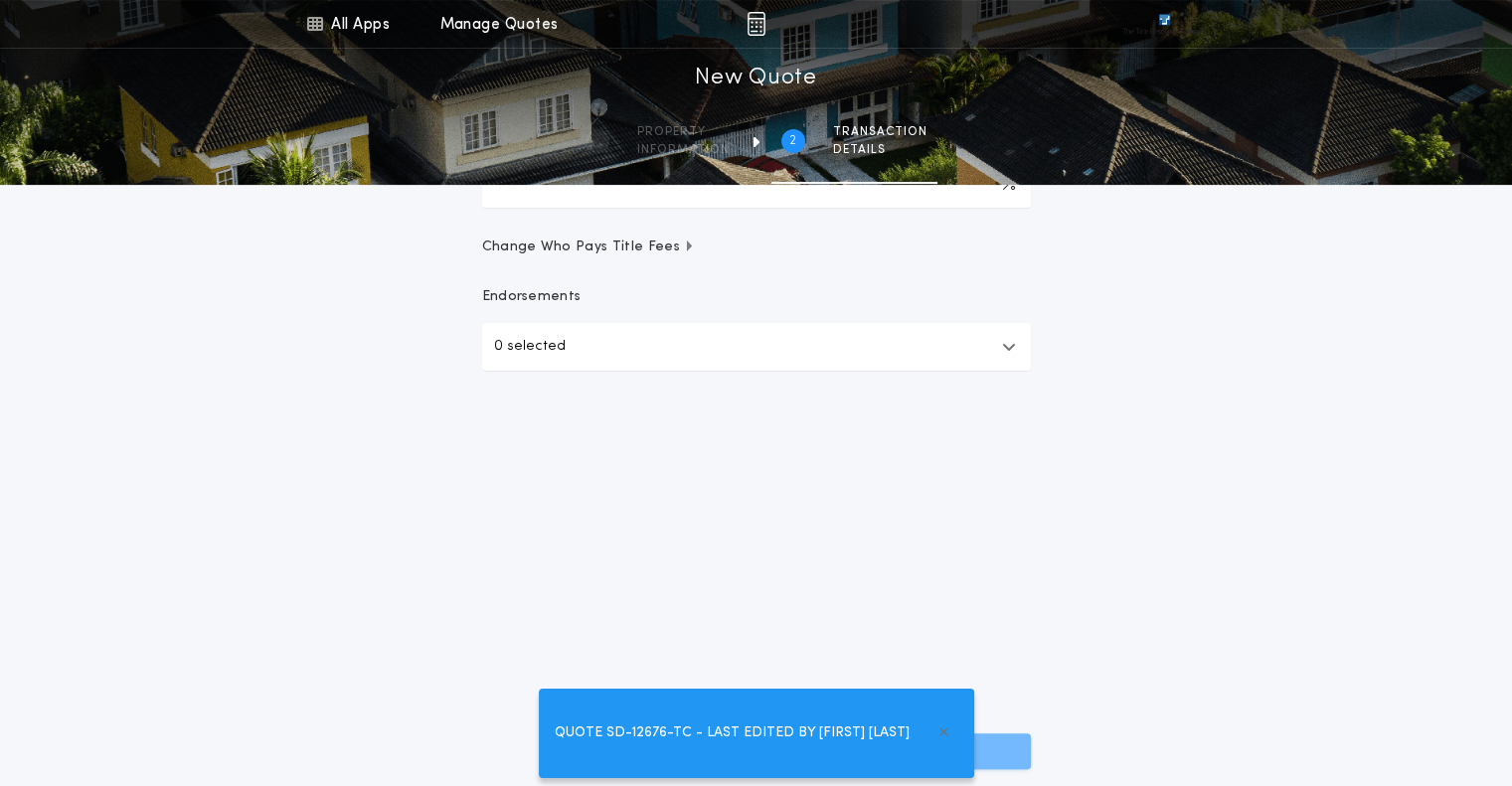scroll, scrollTop: 0, scrollLeft: 0, axis: both 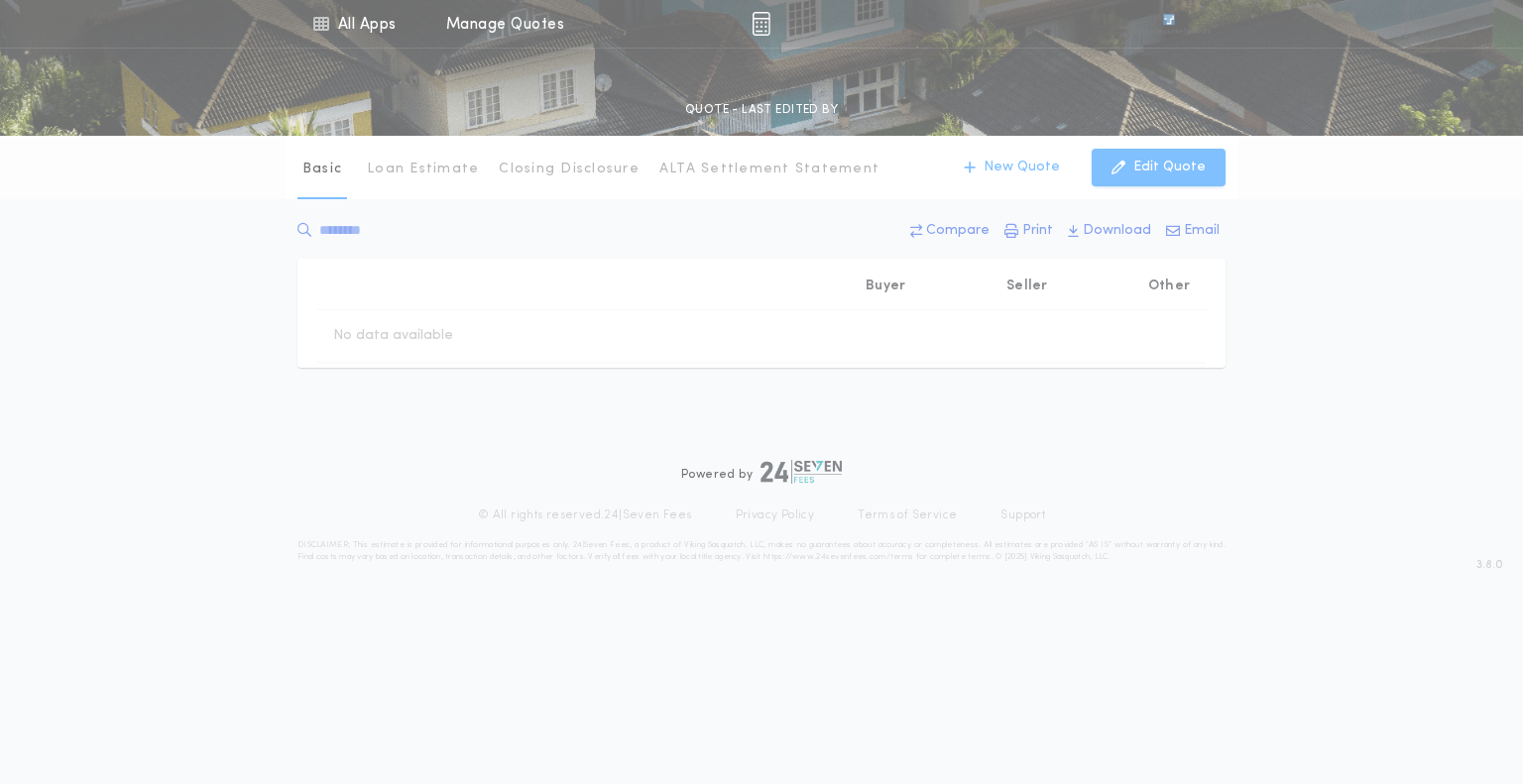 type on "********" 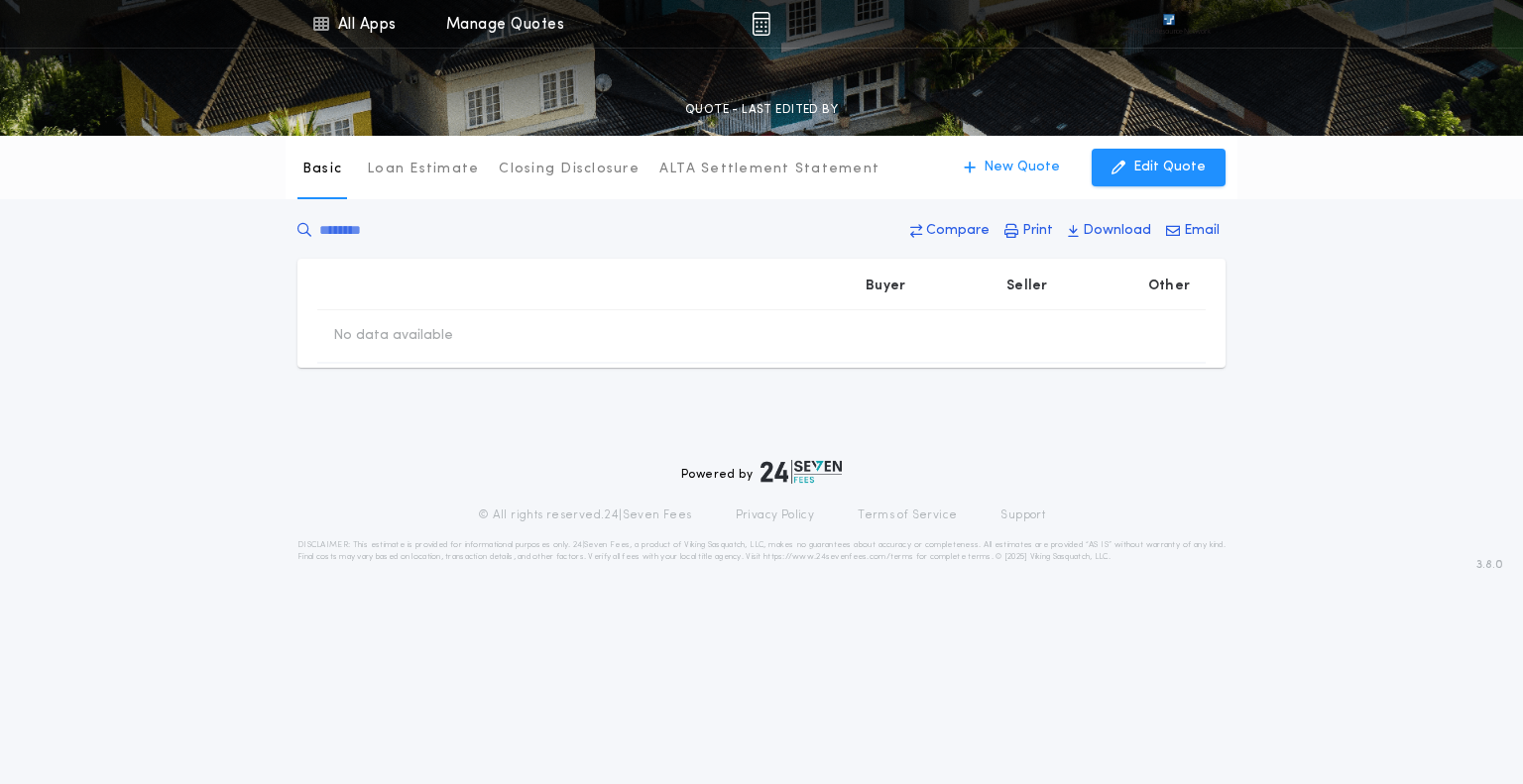 type on "********" 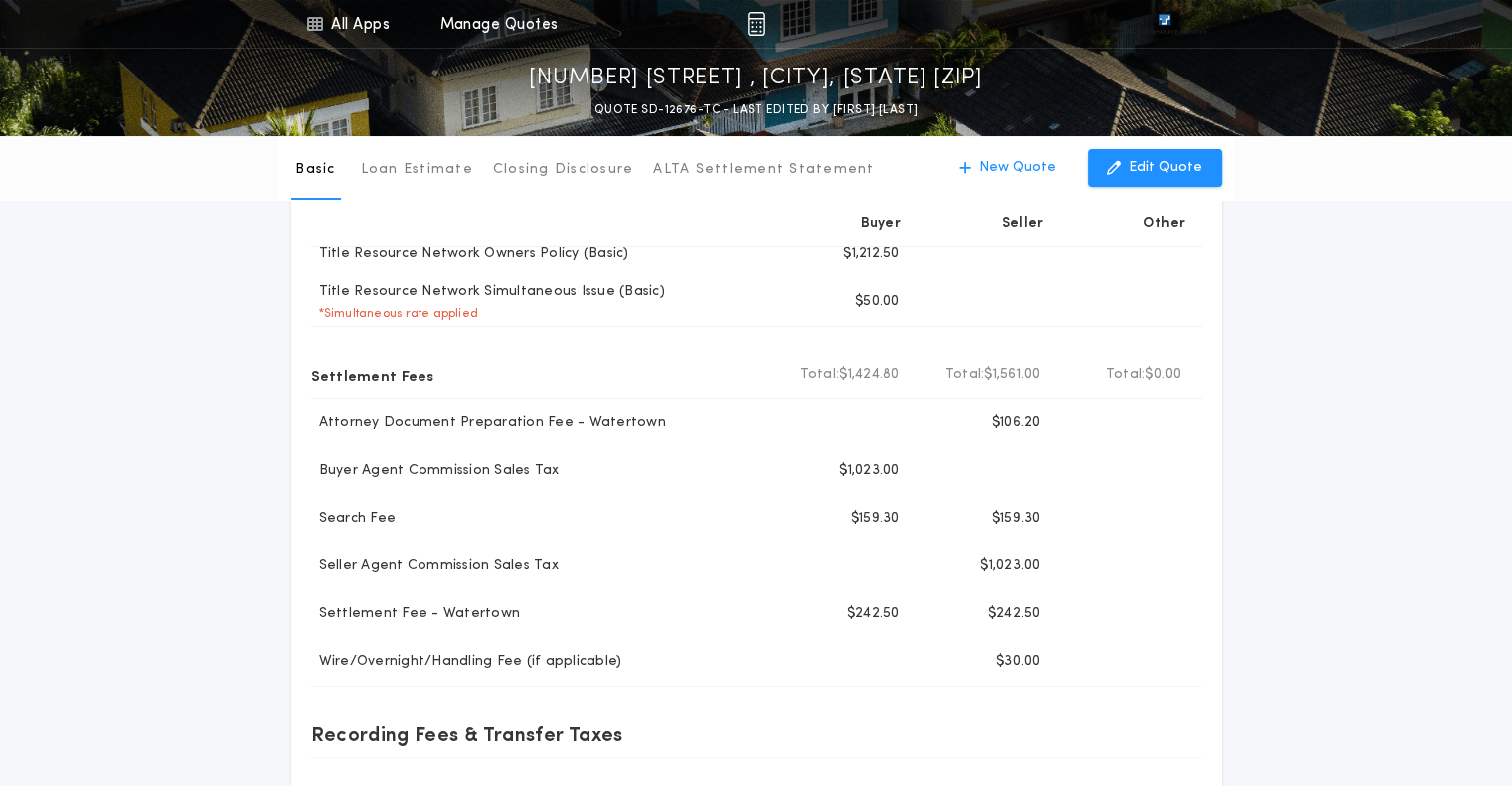 scroll, scrollTop: 0, scrollLeft: 0, axis: both 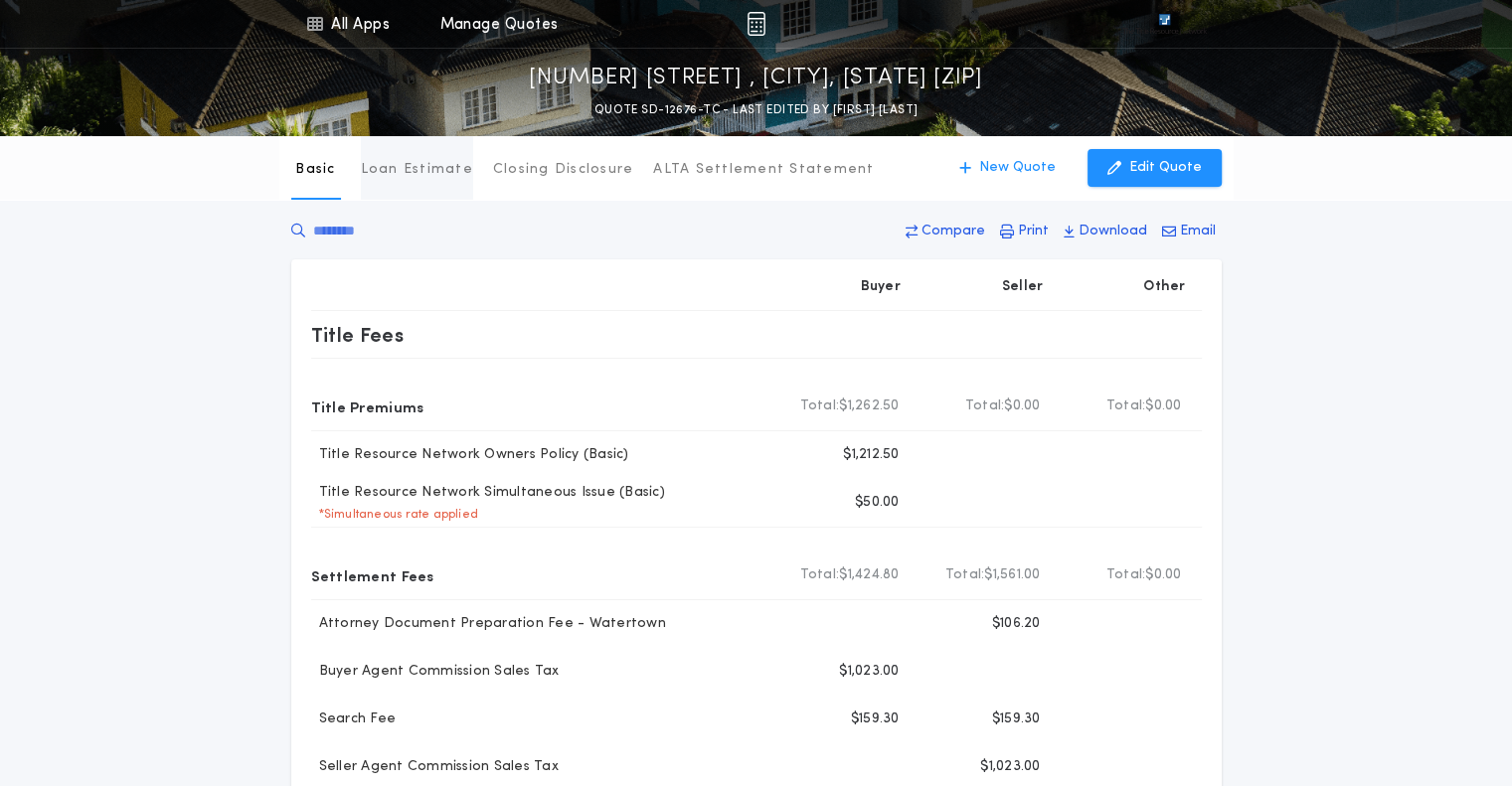 click on "Loan Estimate" at bounding box center [417, 170] 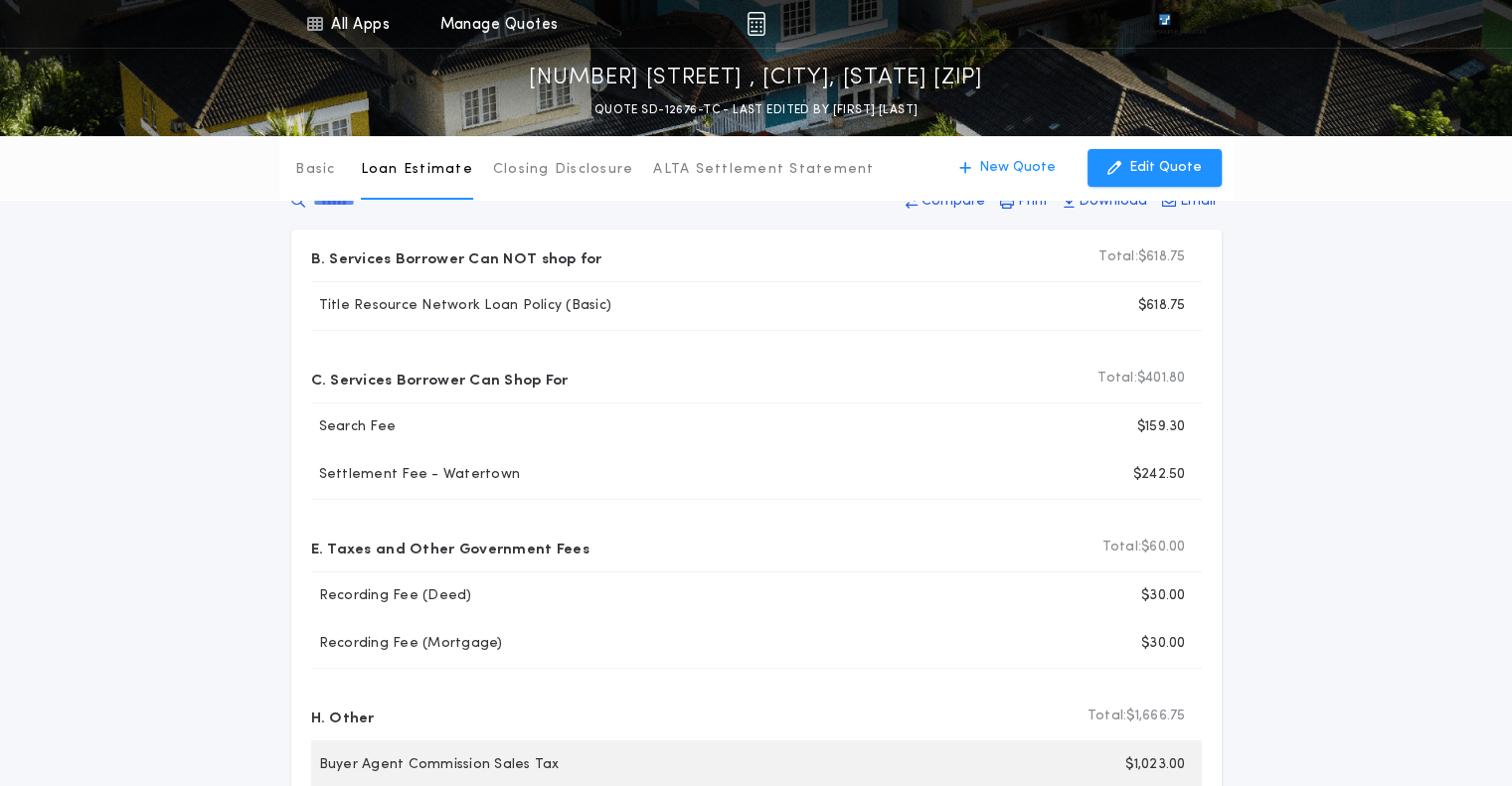 scroll, scrollTop: 0, scrollLeft: 0, axis: both 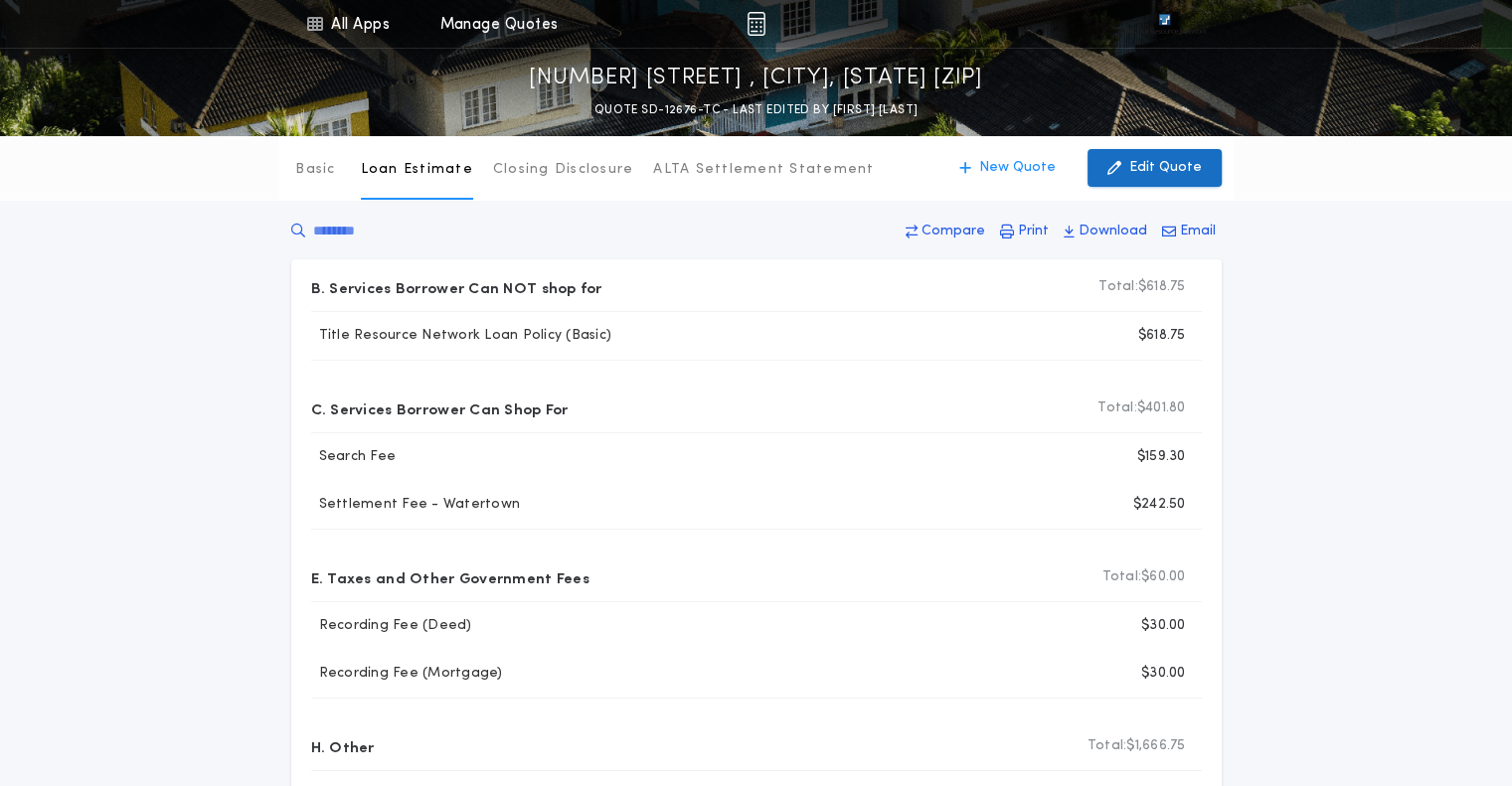 click at bounding box center [1114, 168] 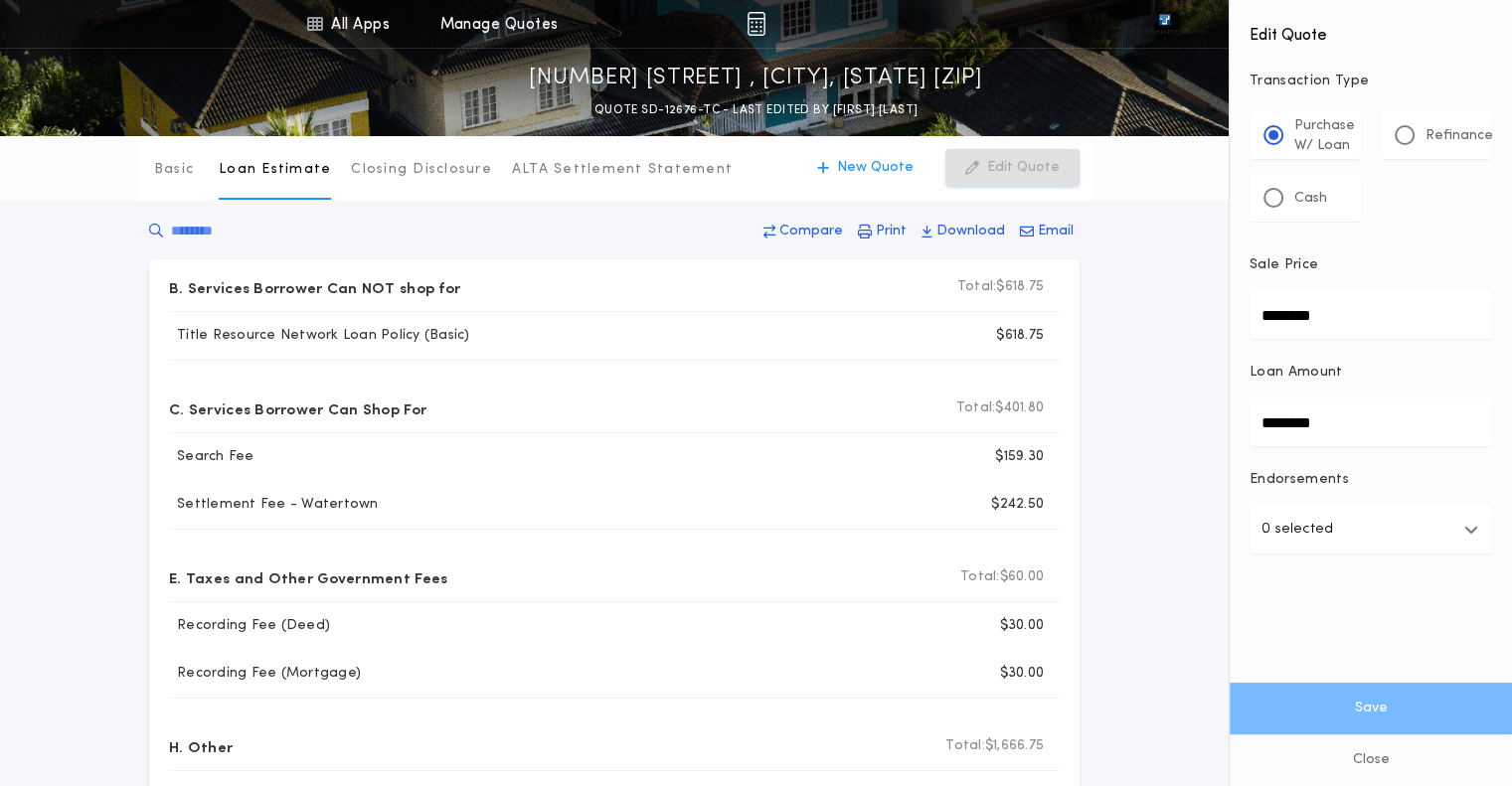 click on "0 selected" at bounding box center (1297, 530) 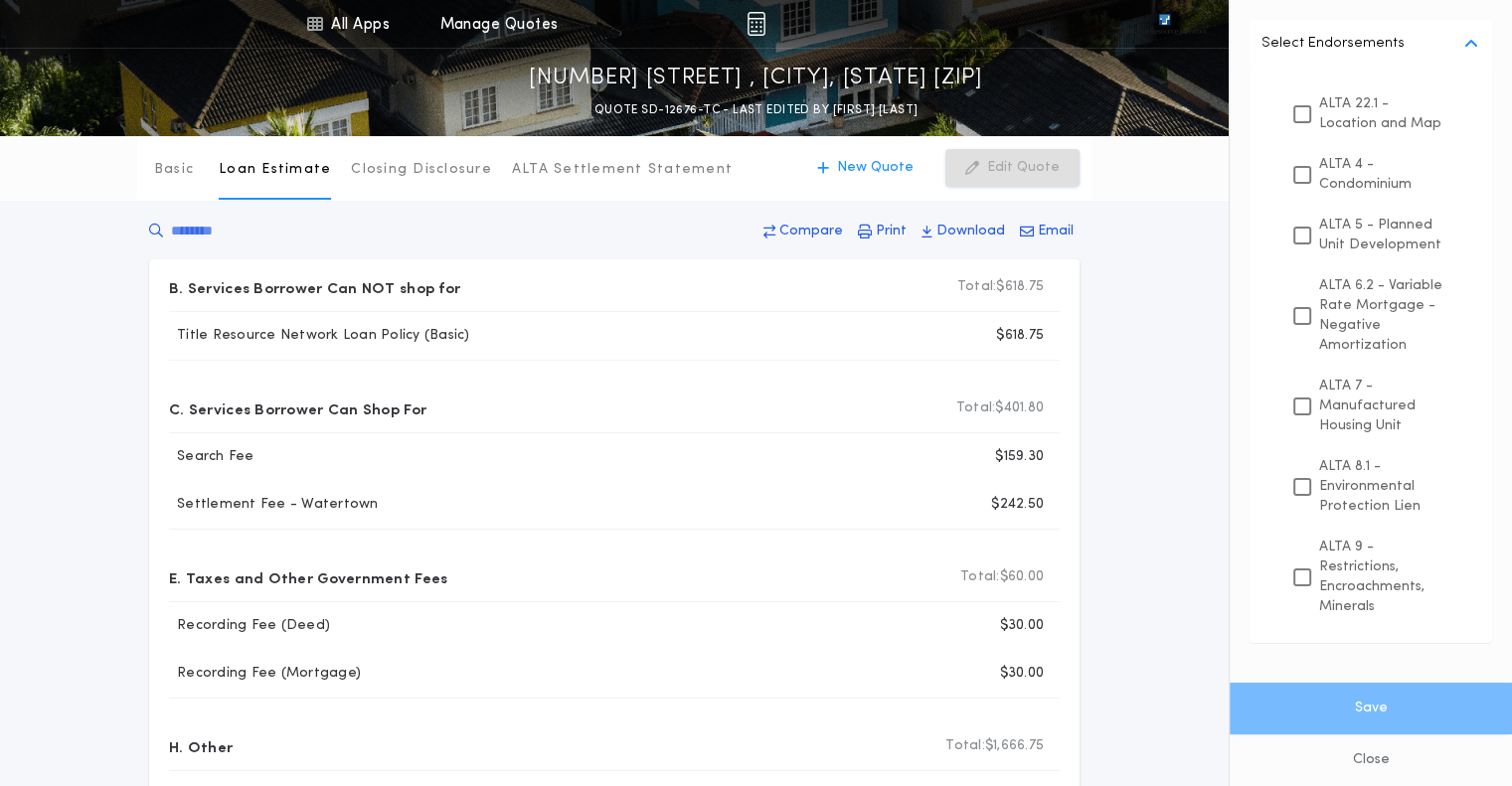 scroll, scrollTop: 525, scrollLeft: 0, axis: vertical 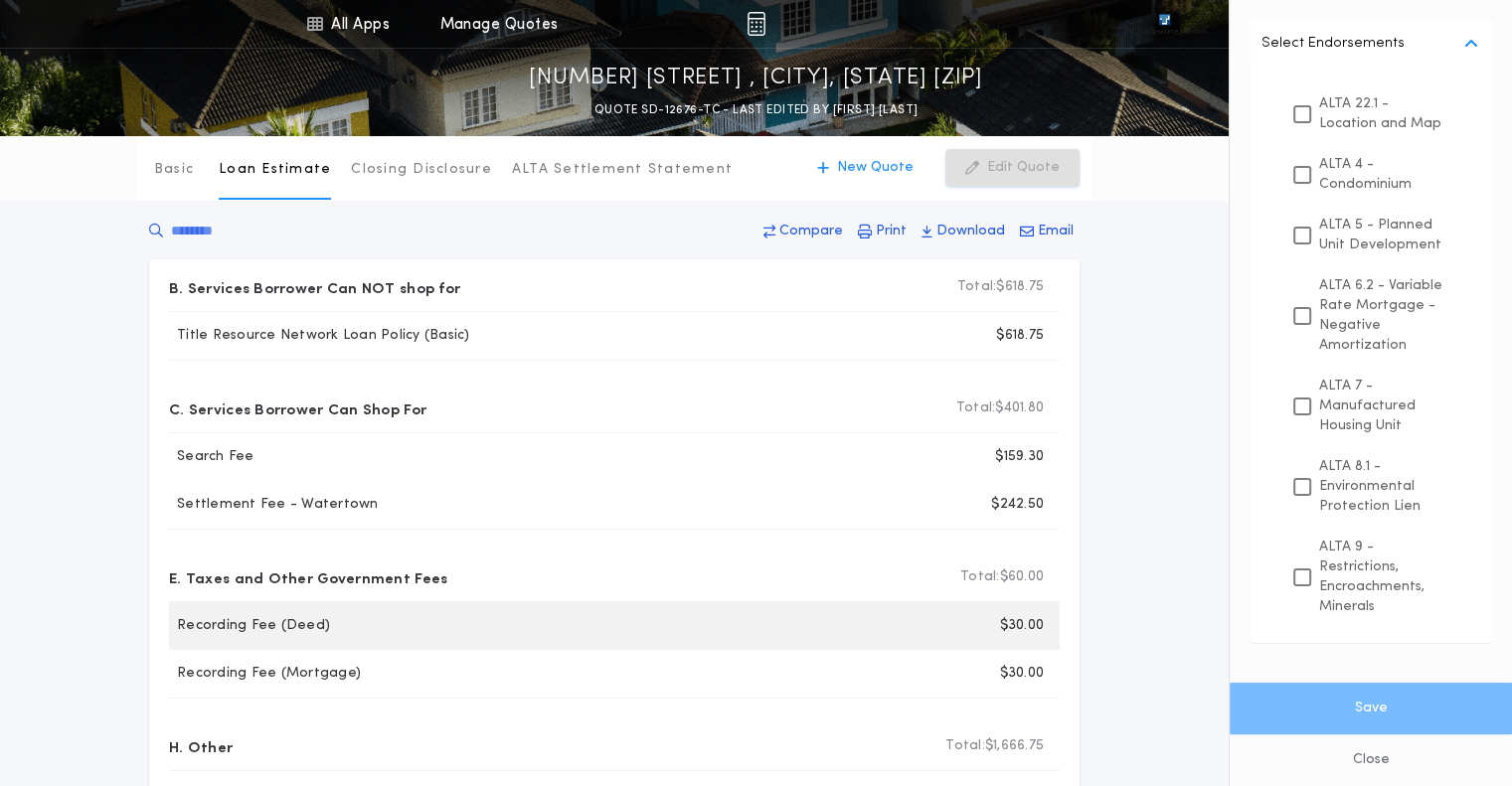 click on "$30.00" at bounding box center (846, 626) 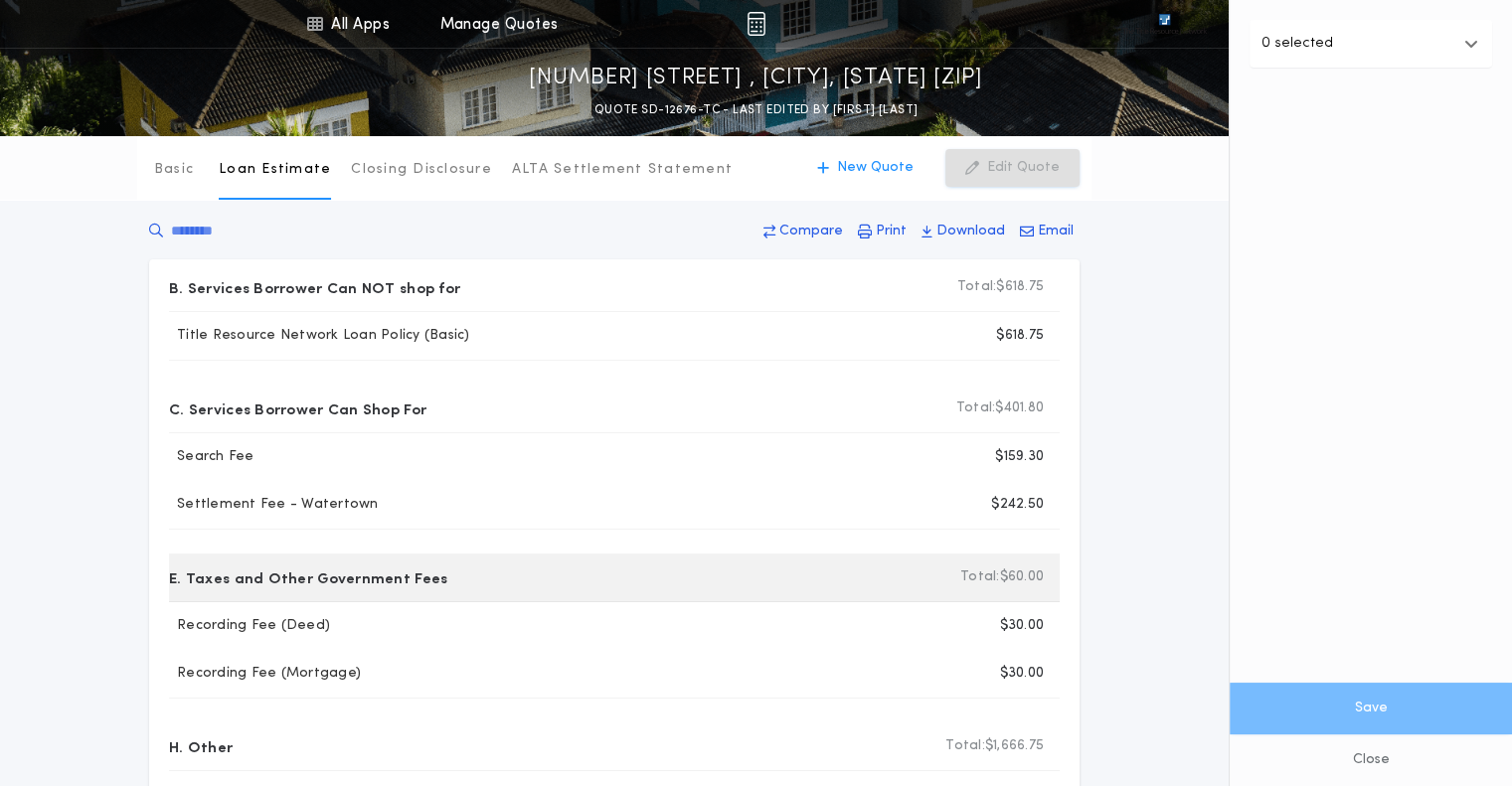 scroll, scrollTop: 0, scrollLeft: 0, axis: both 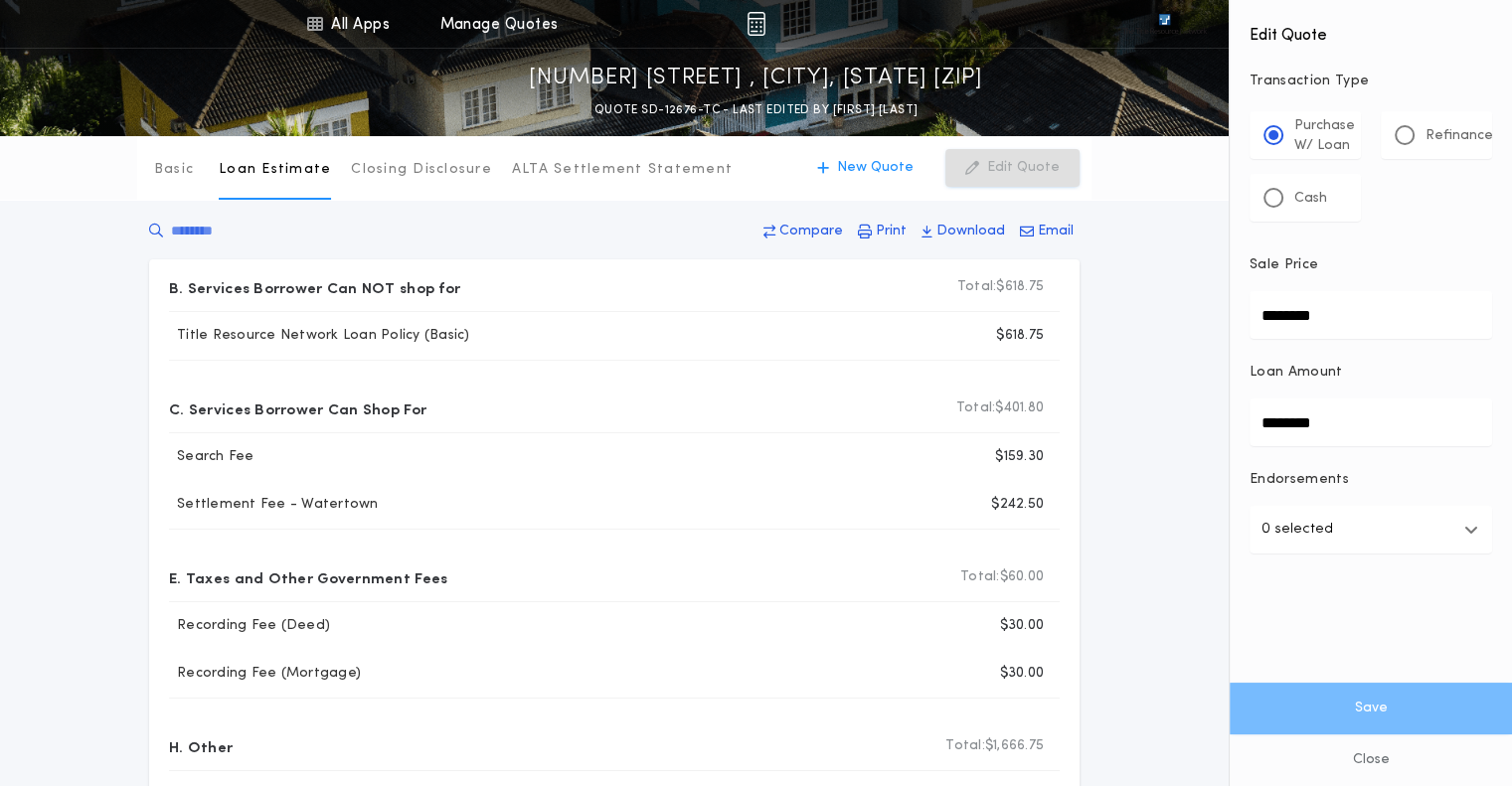 click on "Basic Loan Estimate Closing Disclosure ALTA Settlement Statement Loan Estimate New Quote Edit Quote Compare Print Download Email B. Services Borrower Can NOT shop for Total: Total: $618.75 Title Resource Network Loan Policy (Basic) $618.75 C. Services Borrower Can Shop For Total: Total: $401.80 Search Fee $159.30 Settlement Fee - Watertown $242.50 E. Taxes and Other Government Fees Total: Total: $60.00 Recording Fee (Deed) $30.00 Recording Fee (Mortgage) $30.00 H. Other Total: Total: $1,666.75 Buyer Agent Commission Sales Tax $1,023.00 Title Resource Network Owners Policy (Basic) Disclosed $643.75" at bounding box center (756, 503) 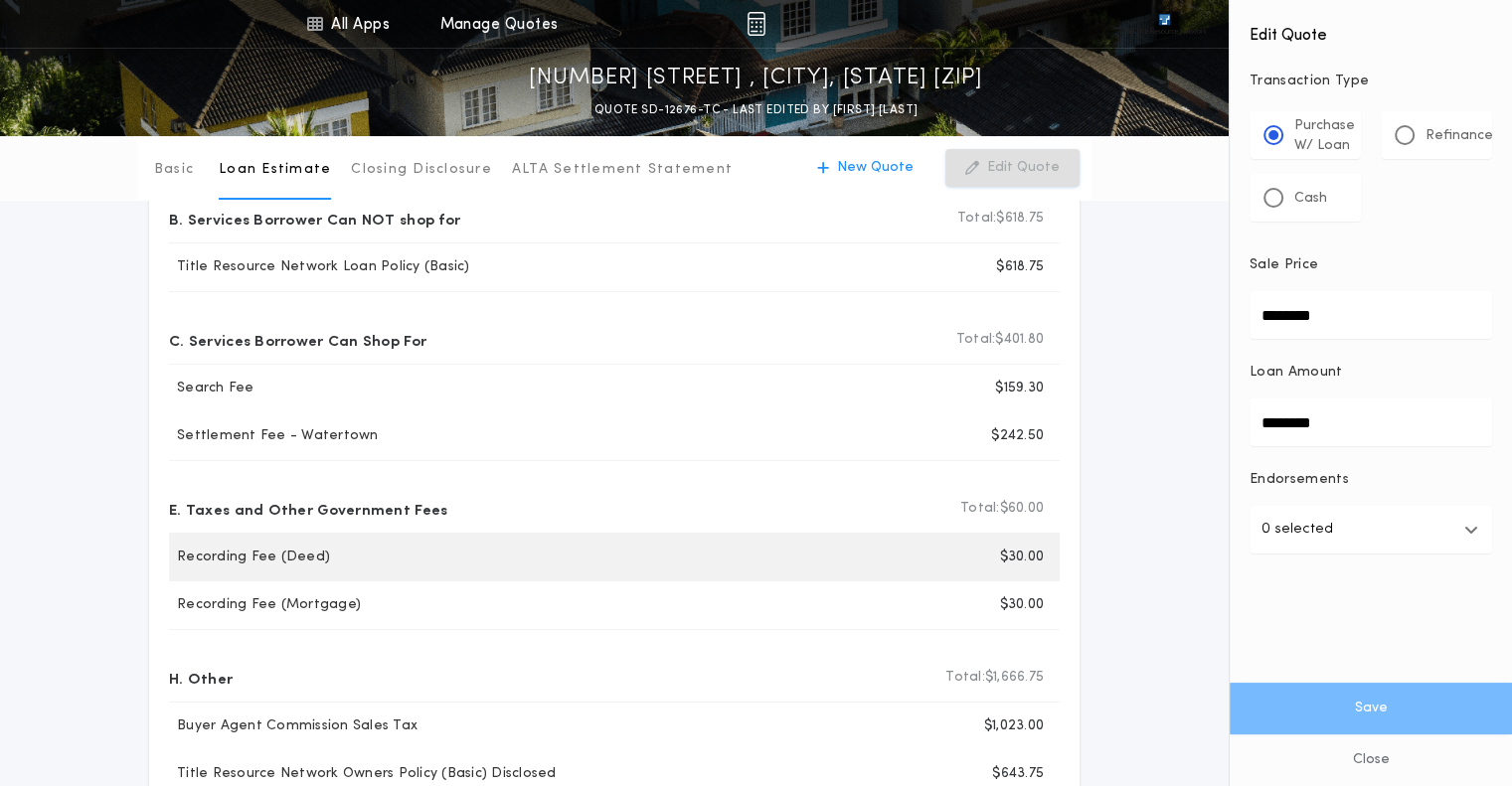 scroll, scrollTop: 0, scrollLeft: 0, axis: both 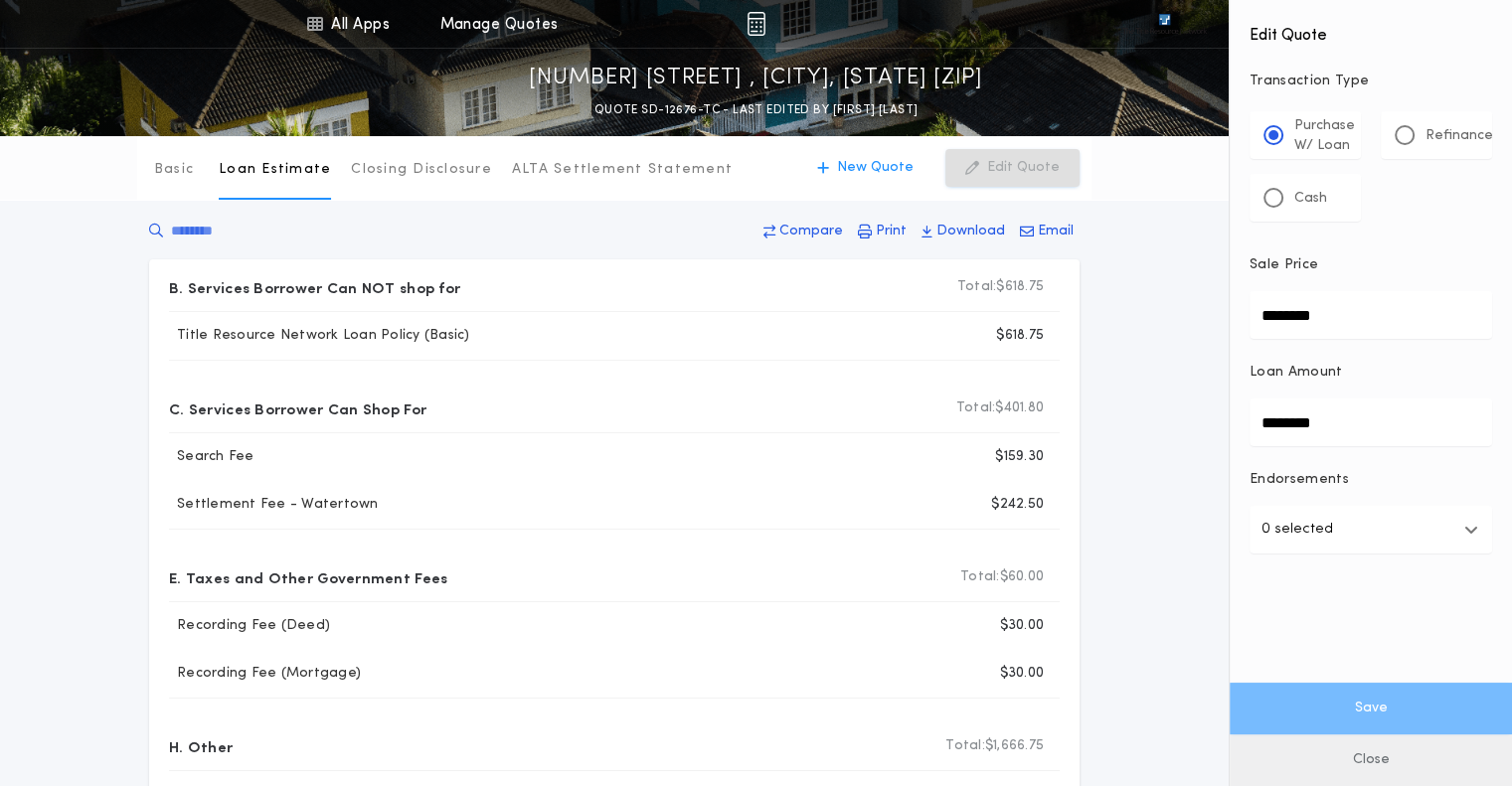 click on "Close" at bounding box center [1371, 760] 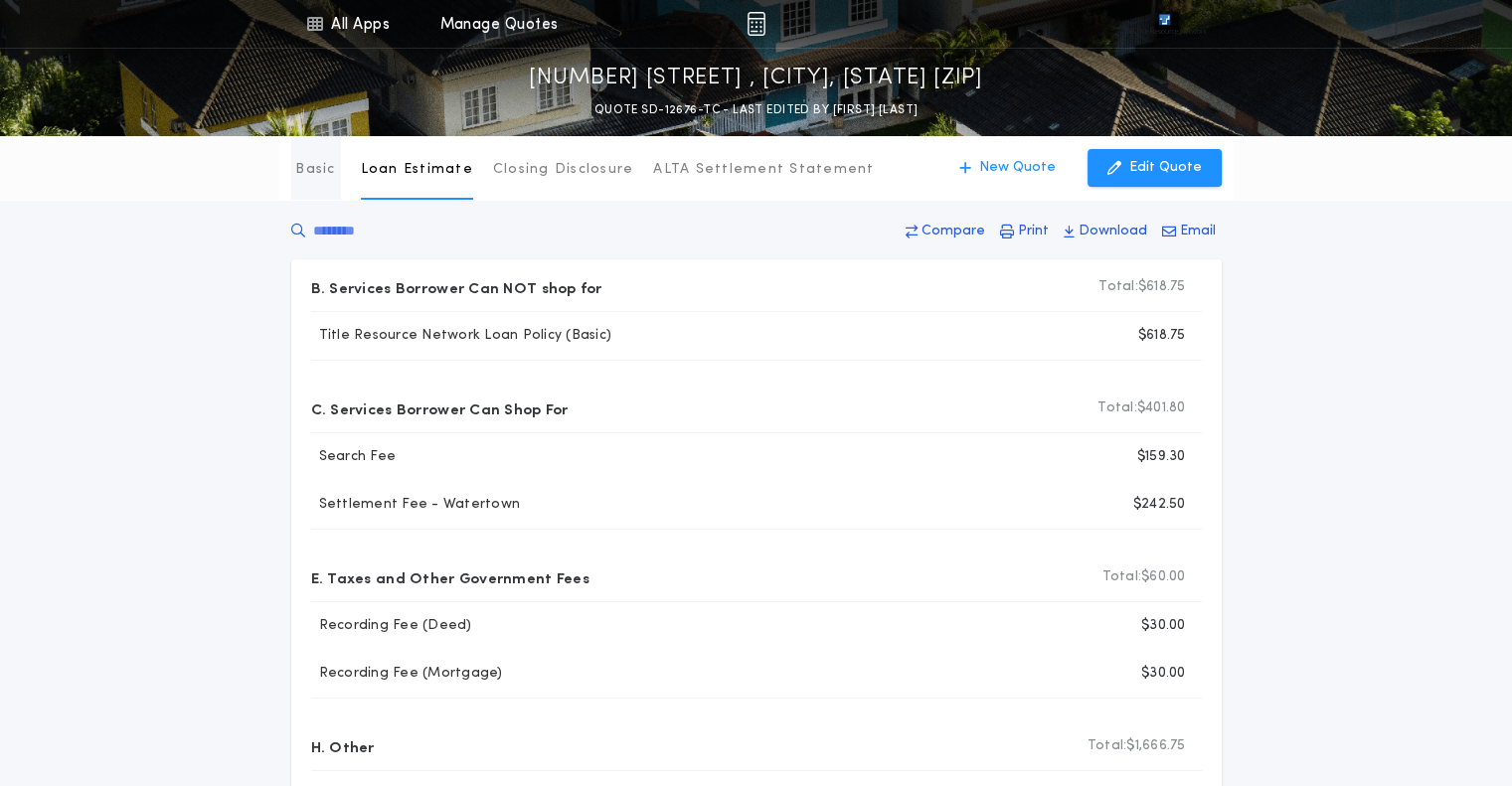 click on "Basic" at bounding box center (315, 170) 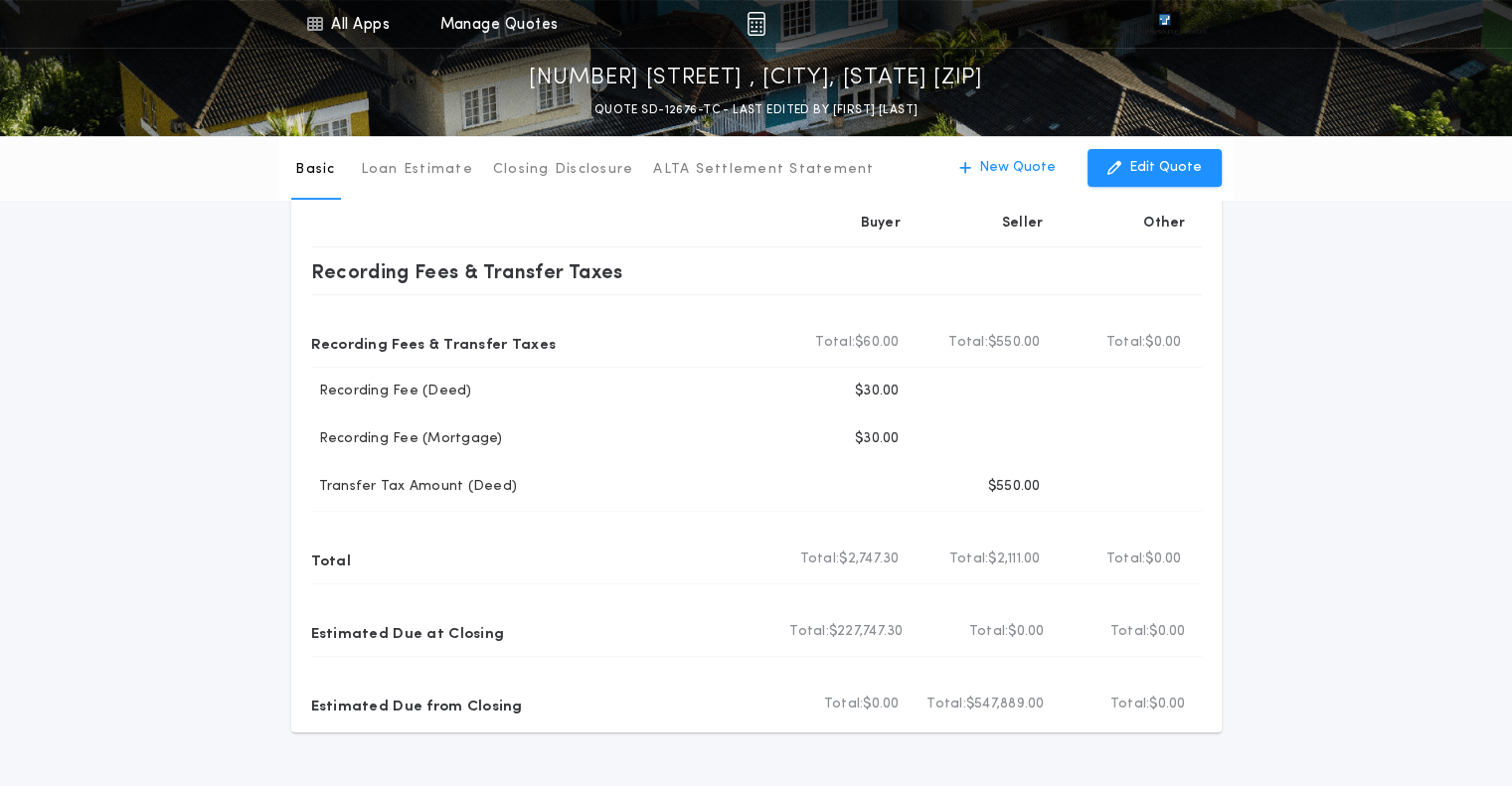 scroll, scrollTop: 843, scrollLeft: 0, axis: vertical 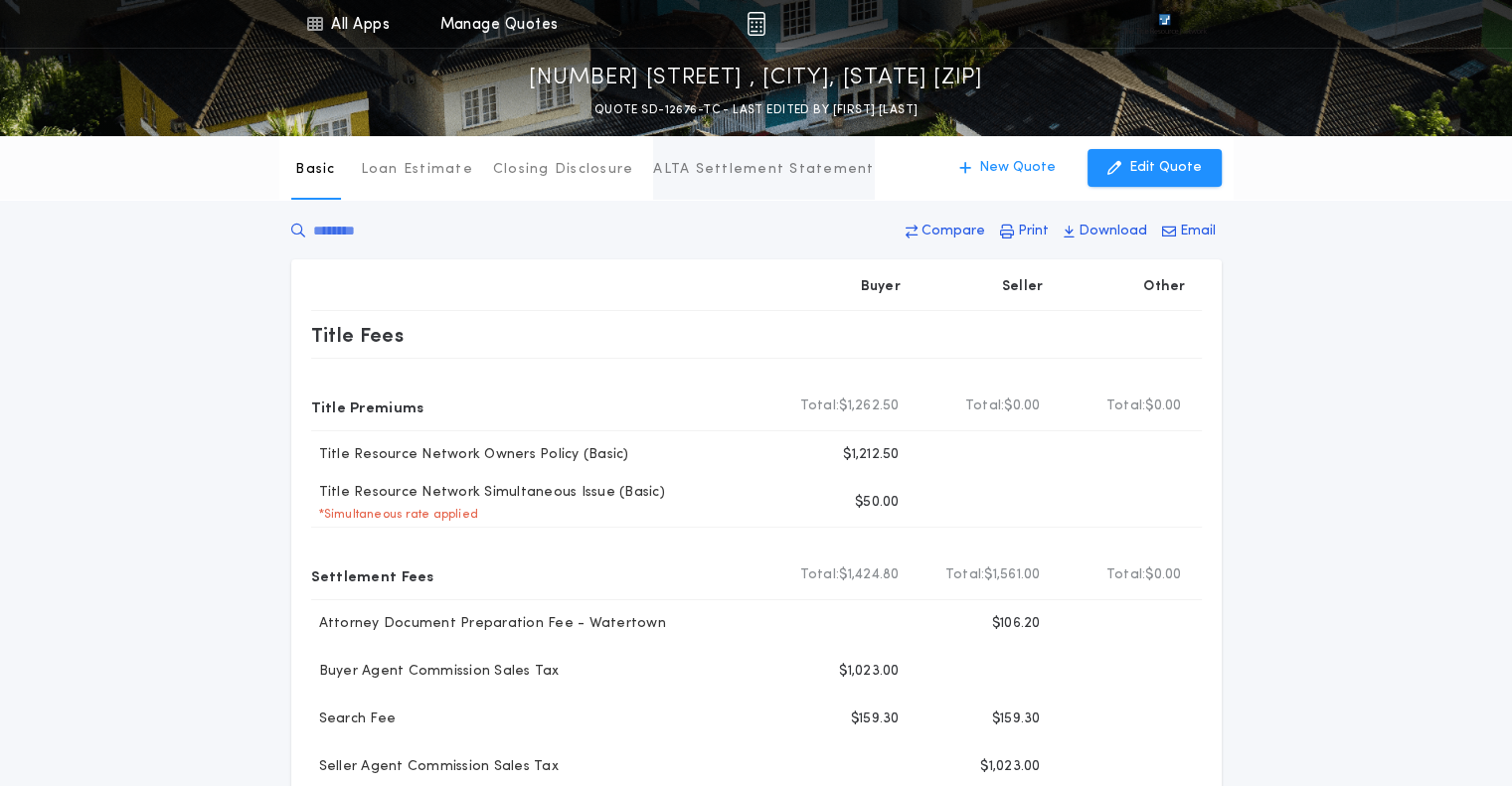 click on "ALTA Settlement Statement" at bounding box center (763, 168) 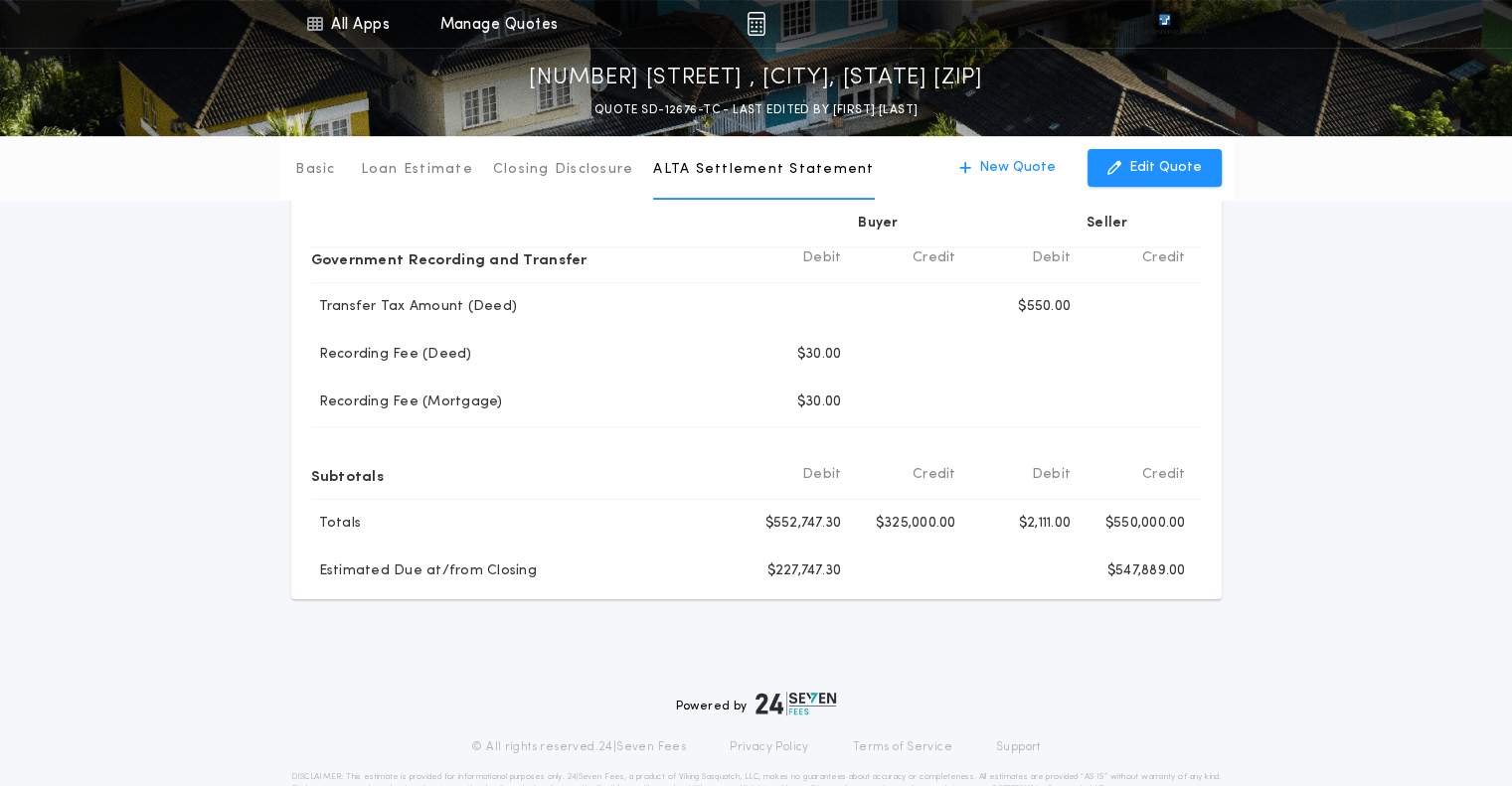 scroll, scrollTop: 747, scrollLeft: 0, axis: vertical 